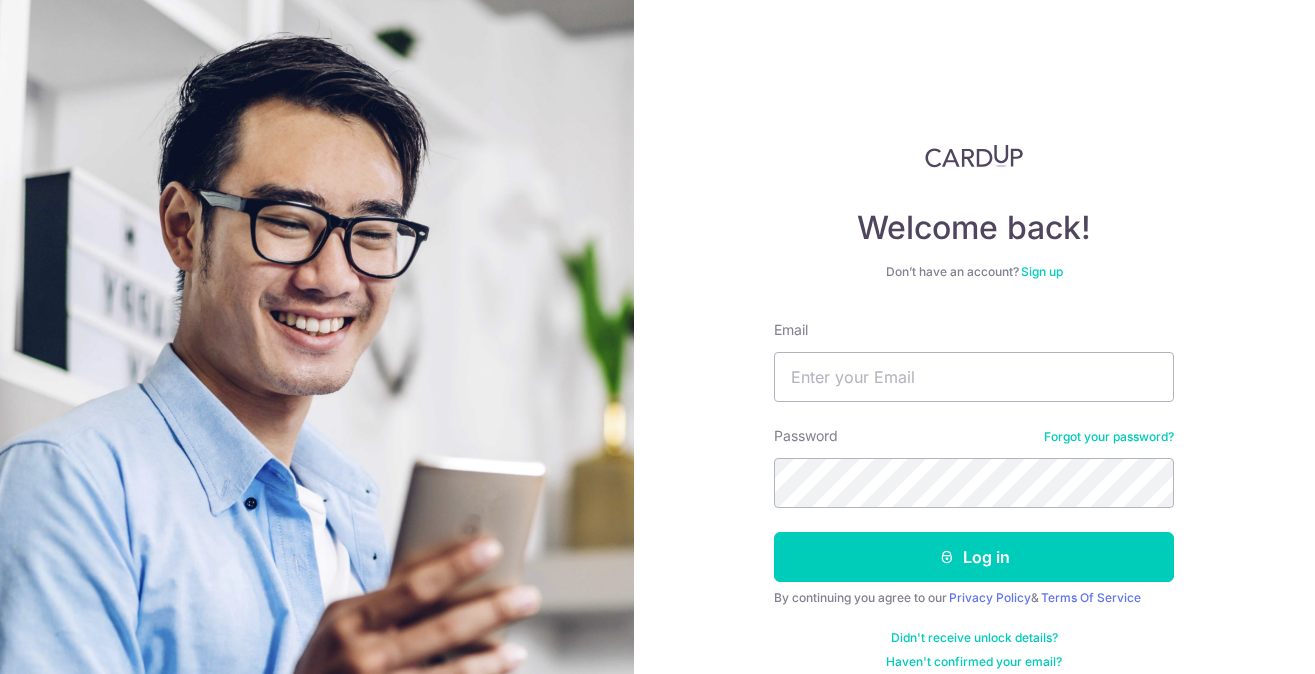 scroll, scrollTop: 0, scrollLeft: 0, axis: both 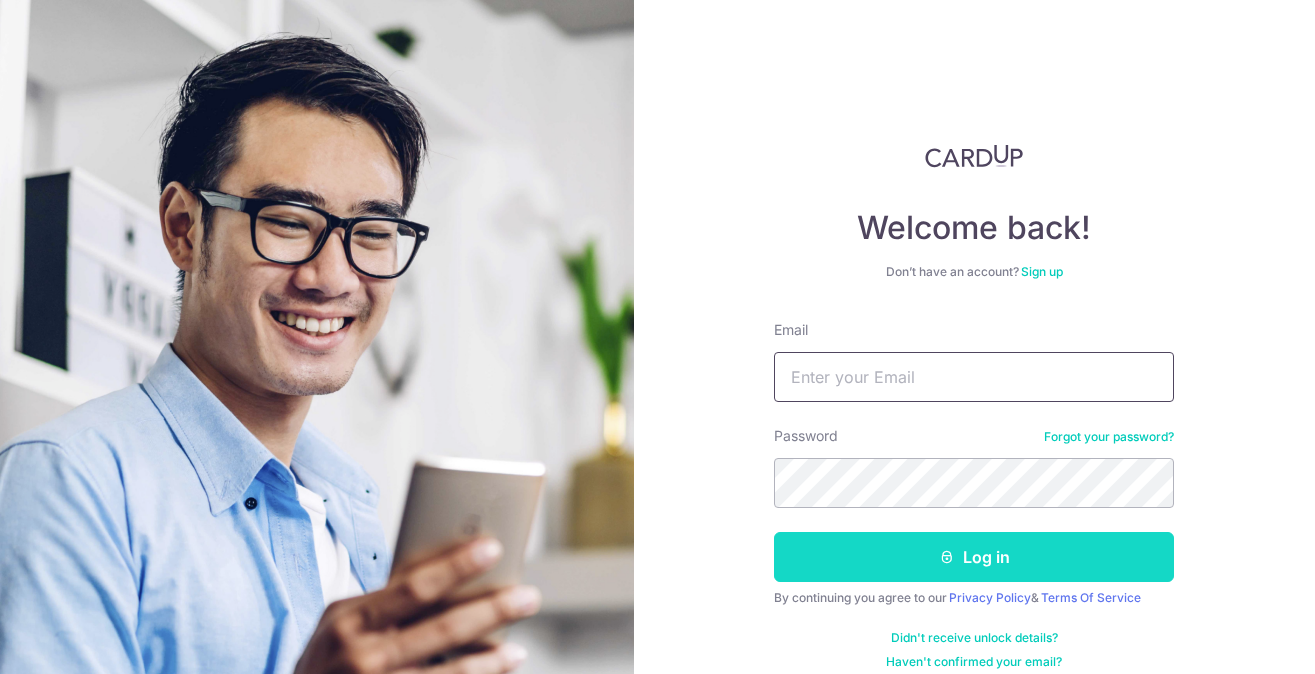 type on "neoannie@example.com" 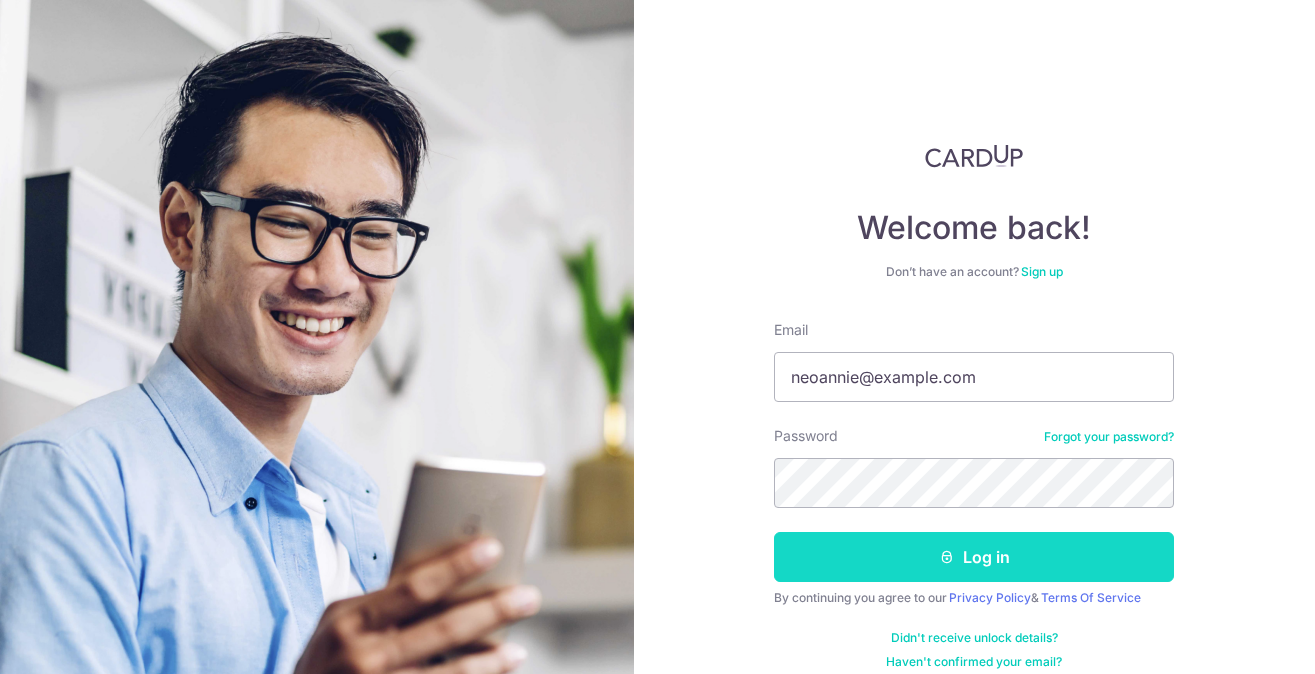 click on "Log in" at bounding box center (974, 557) 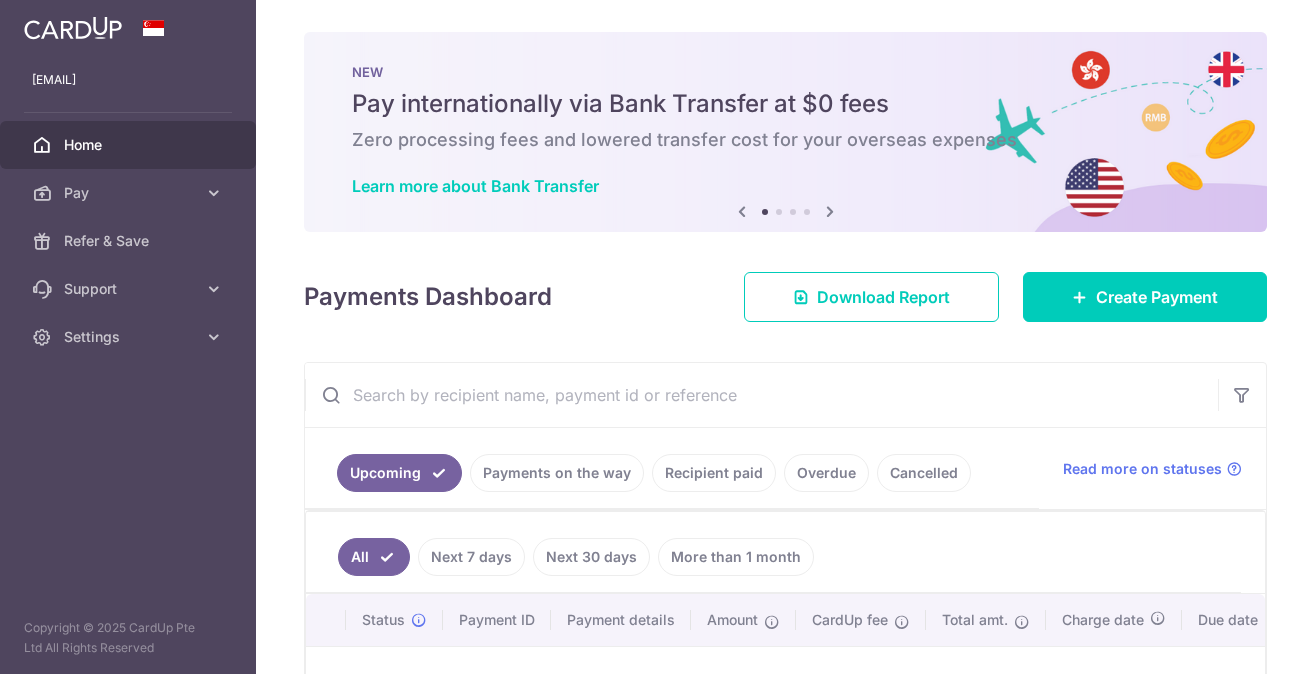 scroll, scrollTop: 0, scrollLeft: 0, axis: both 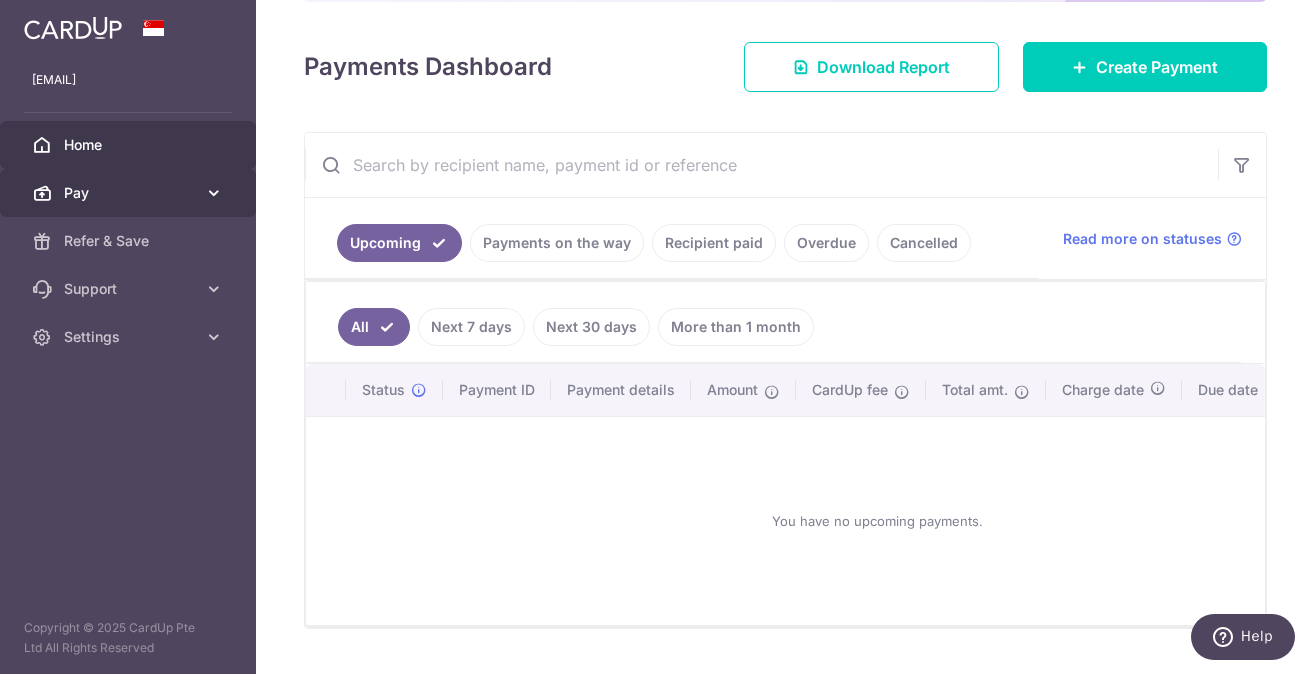 click on "Pay" at bounding box center [130, 193] 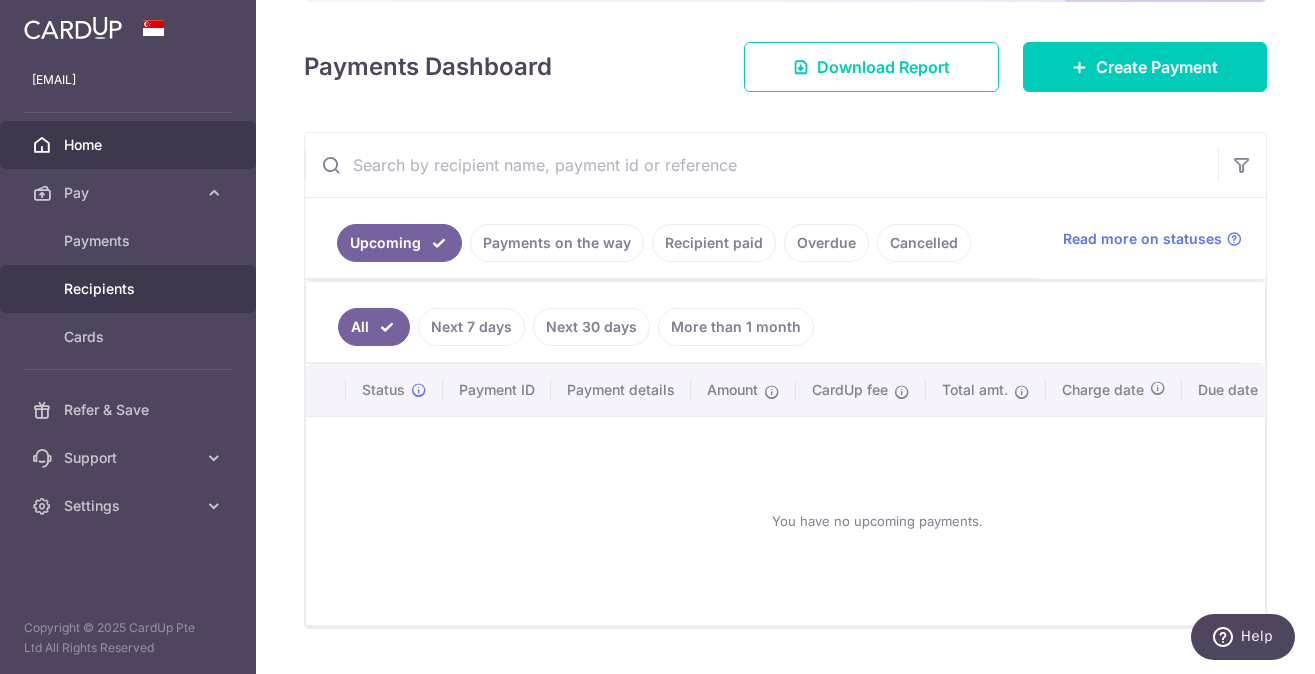 click on "Recipients" at bounding box center [130, 289] 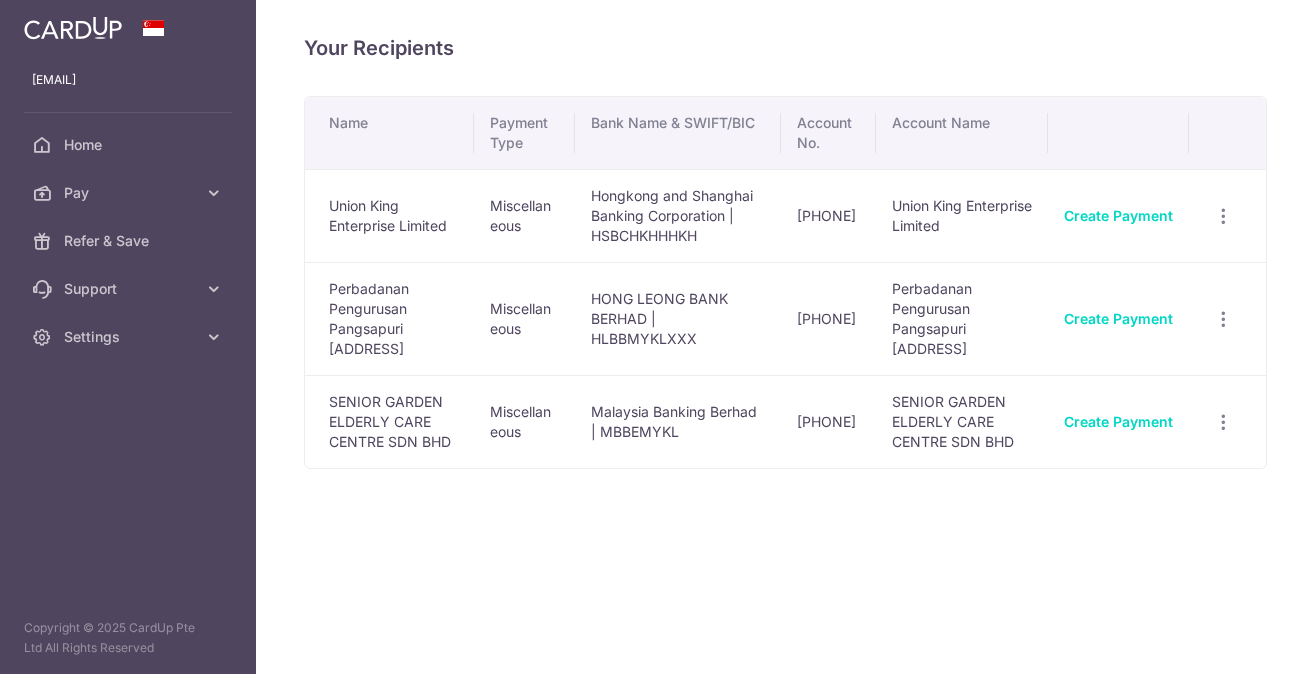 scroll, scrollTop: 0, scrollLeft: 0, axis: both 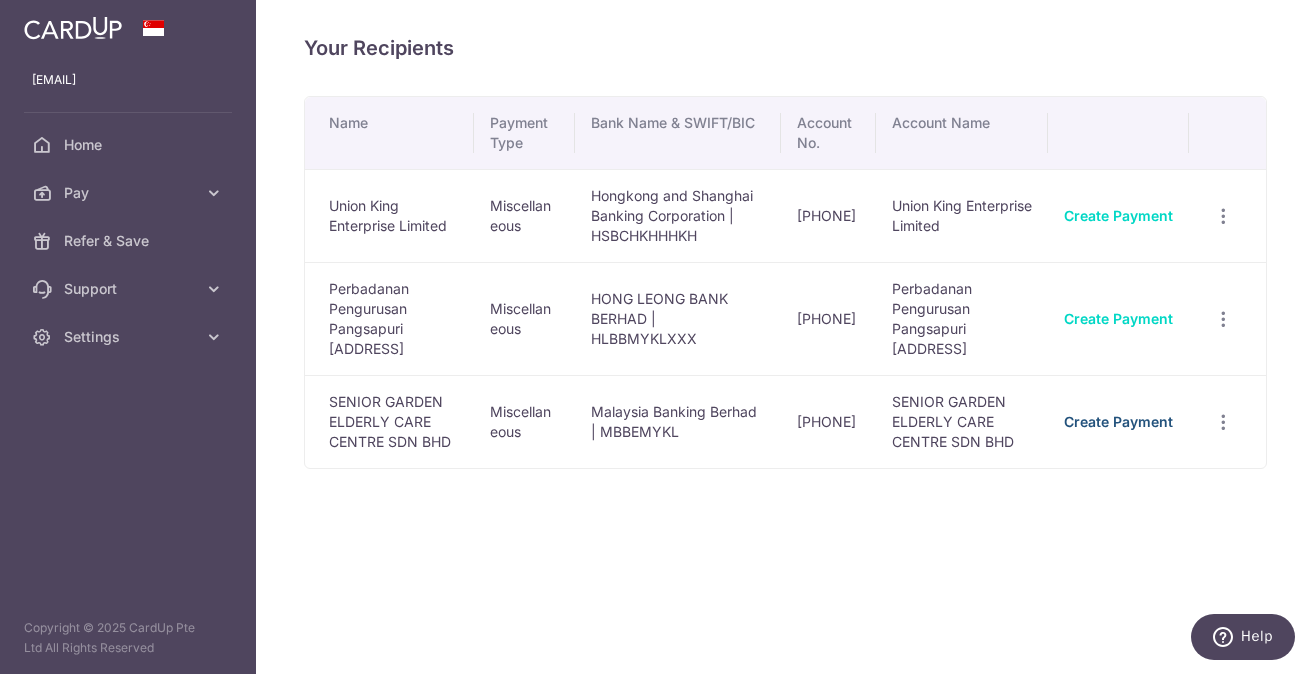 click on "Create Payment" at bounding box center [1118, 421] 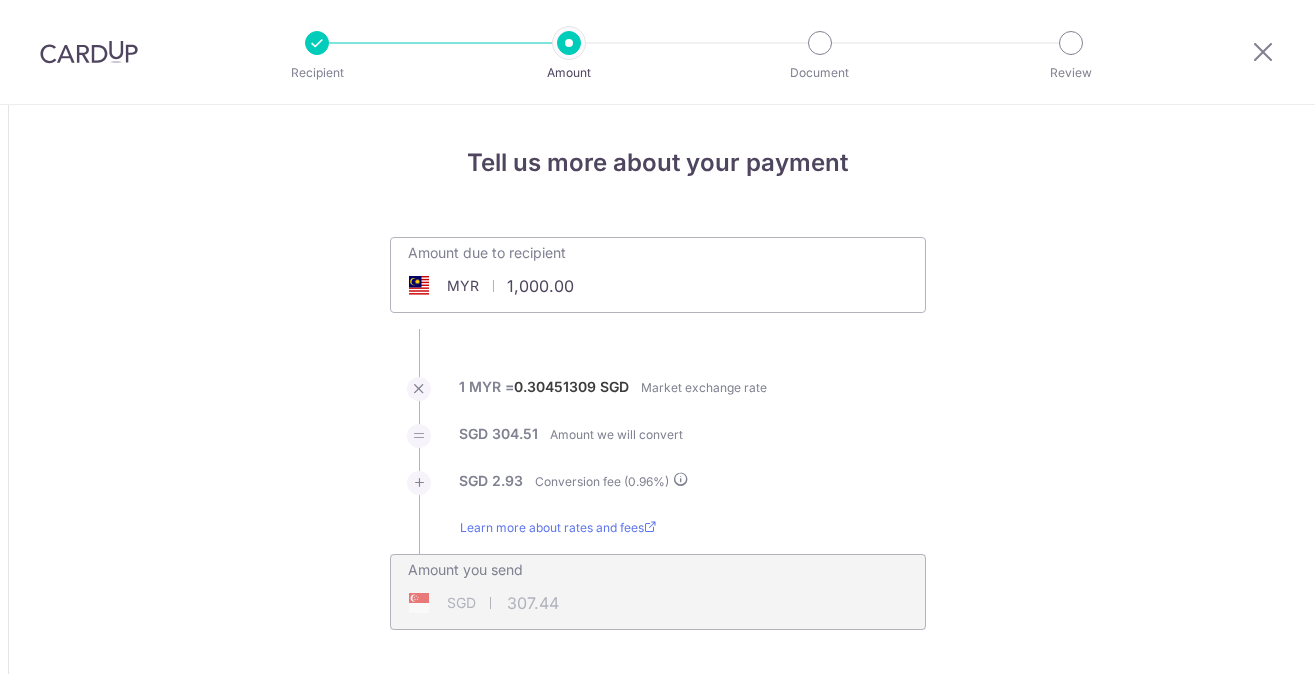 scroll, scrollTop: 0, scrollLeft: 0, axis: both 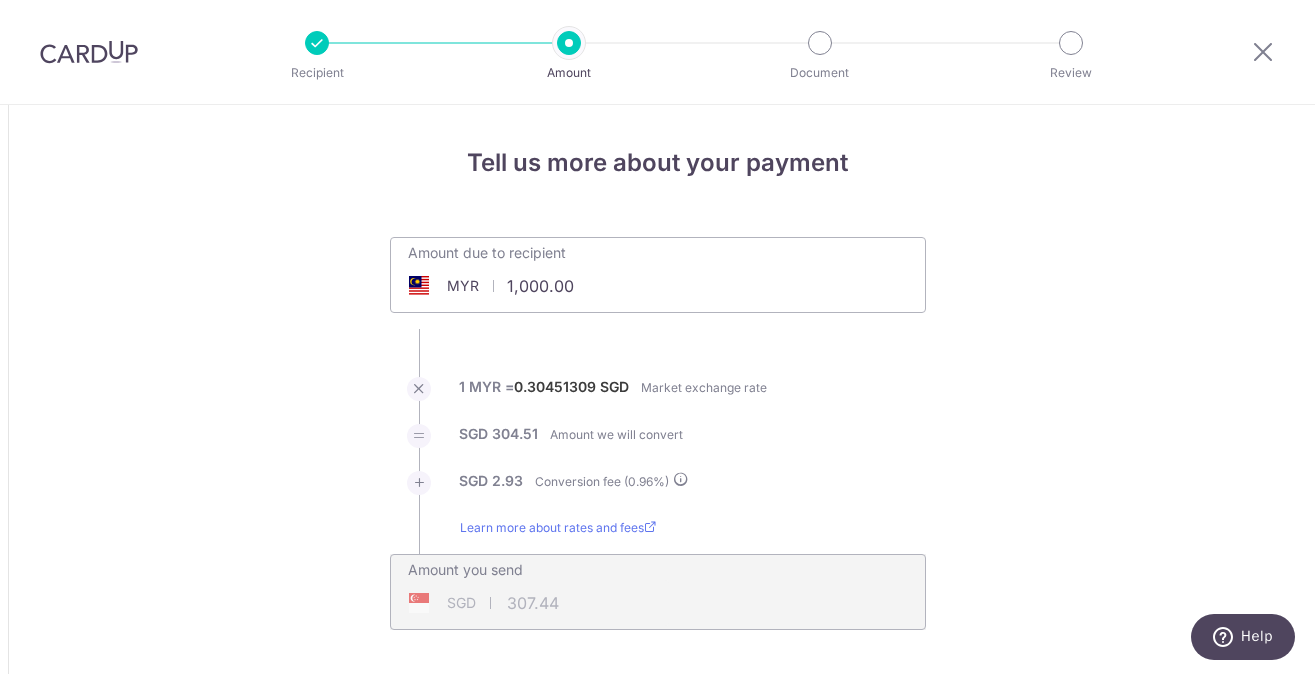 click on "Amount due to recipient
MYR
1,000.00
1000" at bounding box center (658, 275) 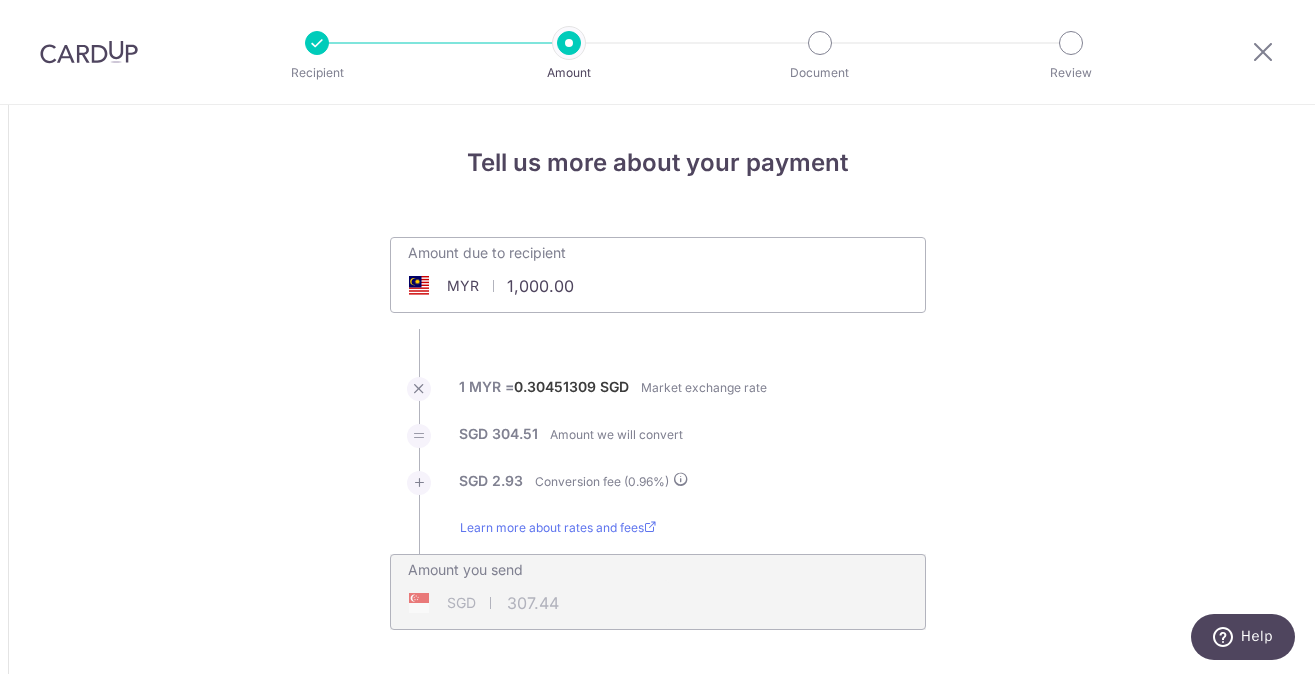 click on "1,000.00" at bounding box center (545, 286) 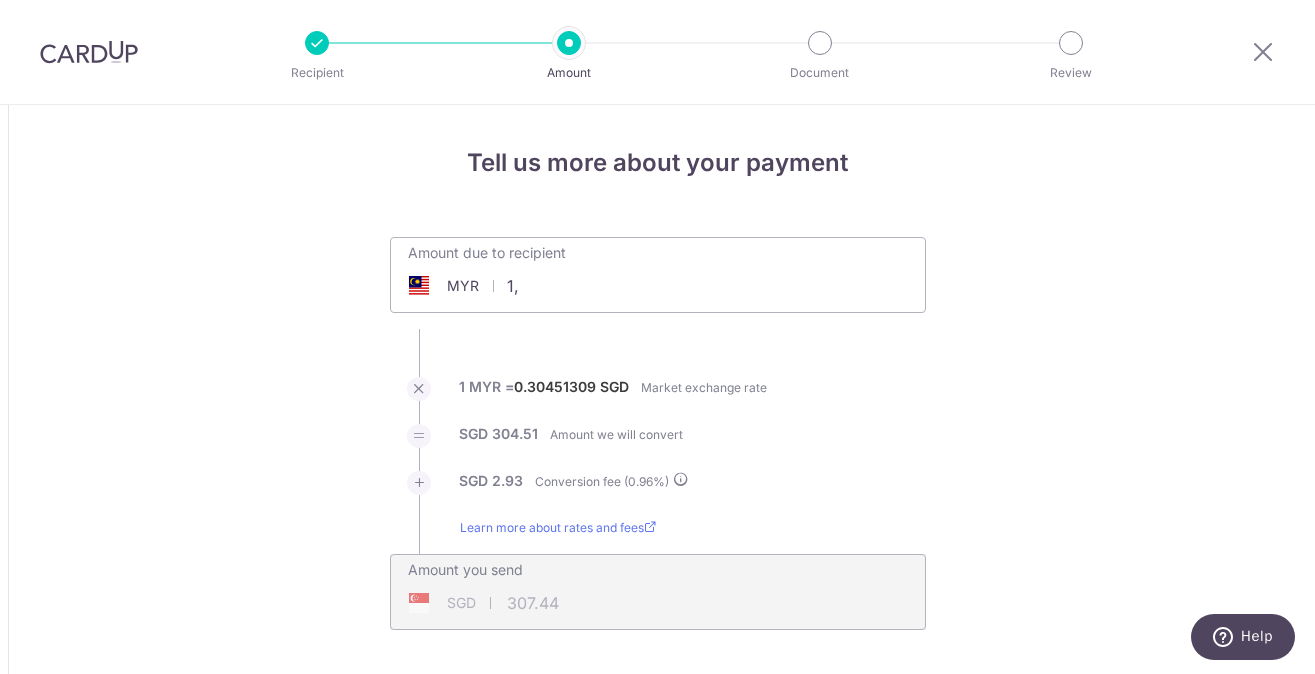 type on "1" 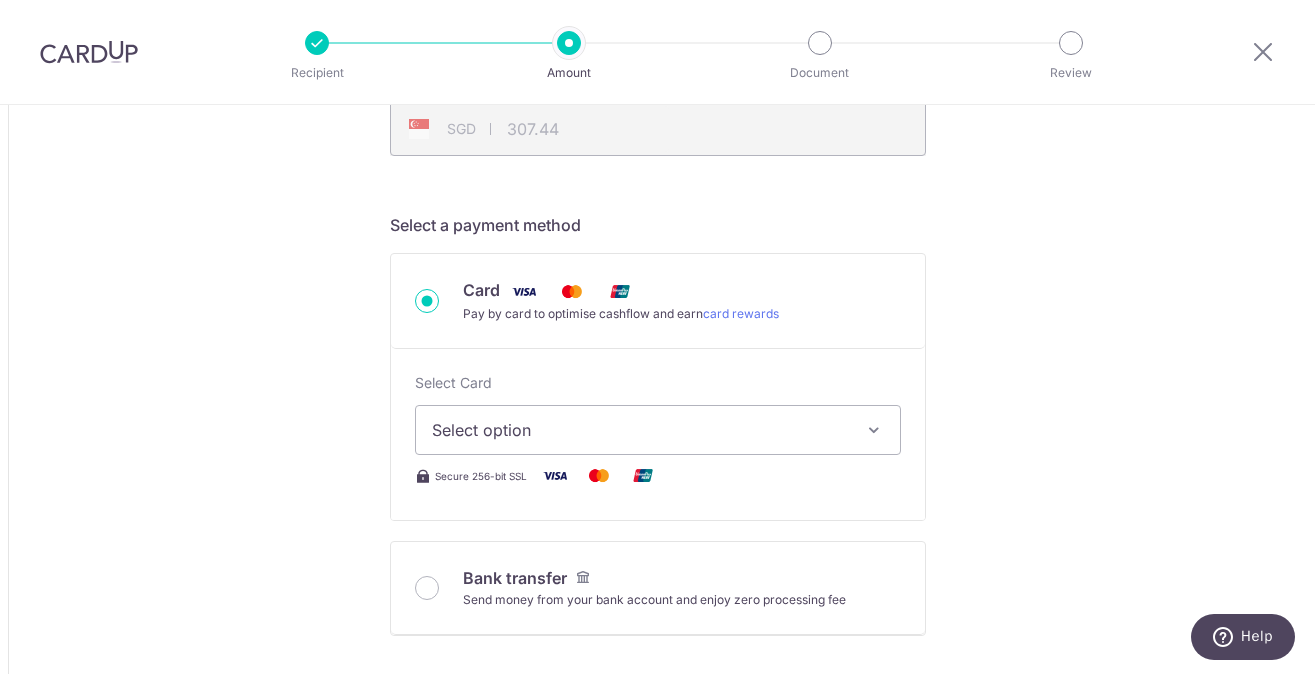 scroll, scrollTop: 507, scrollLeft: 0, axis: vertical 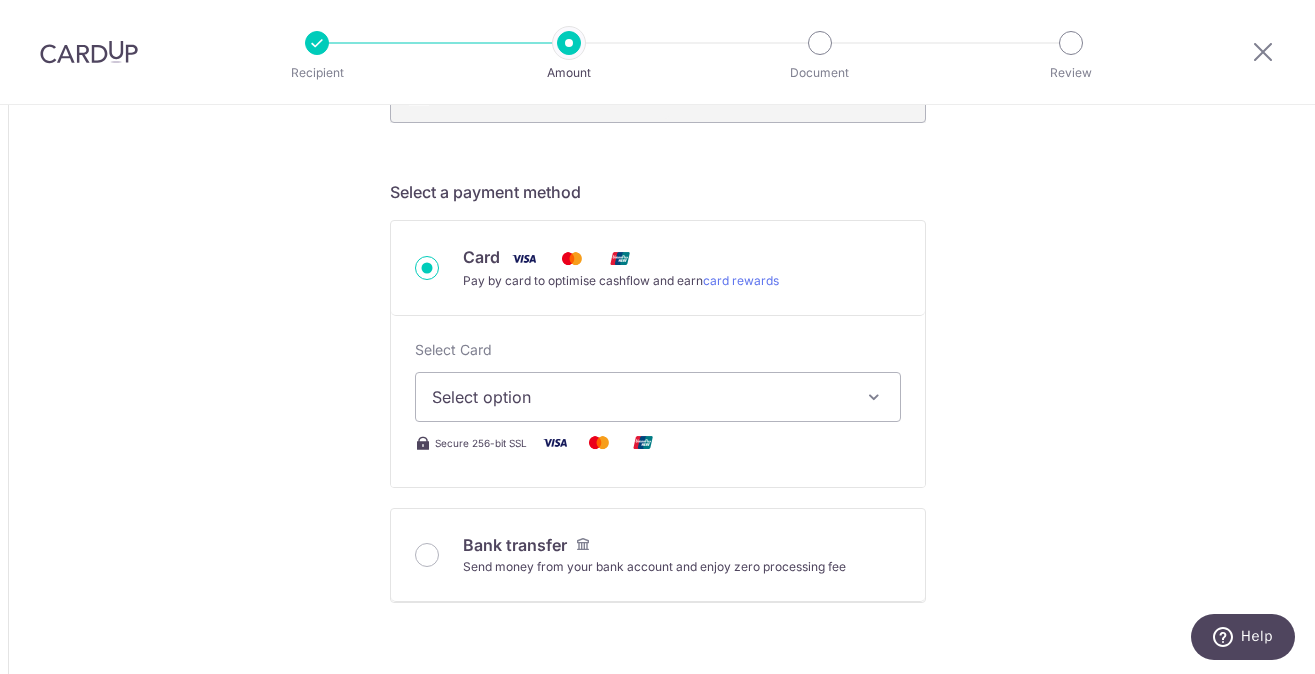 click at bounding box center [874, 397] 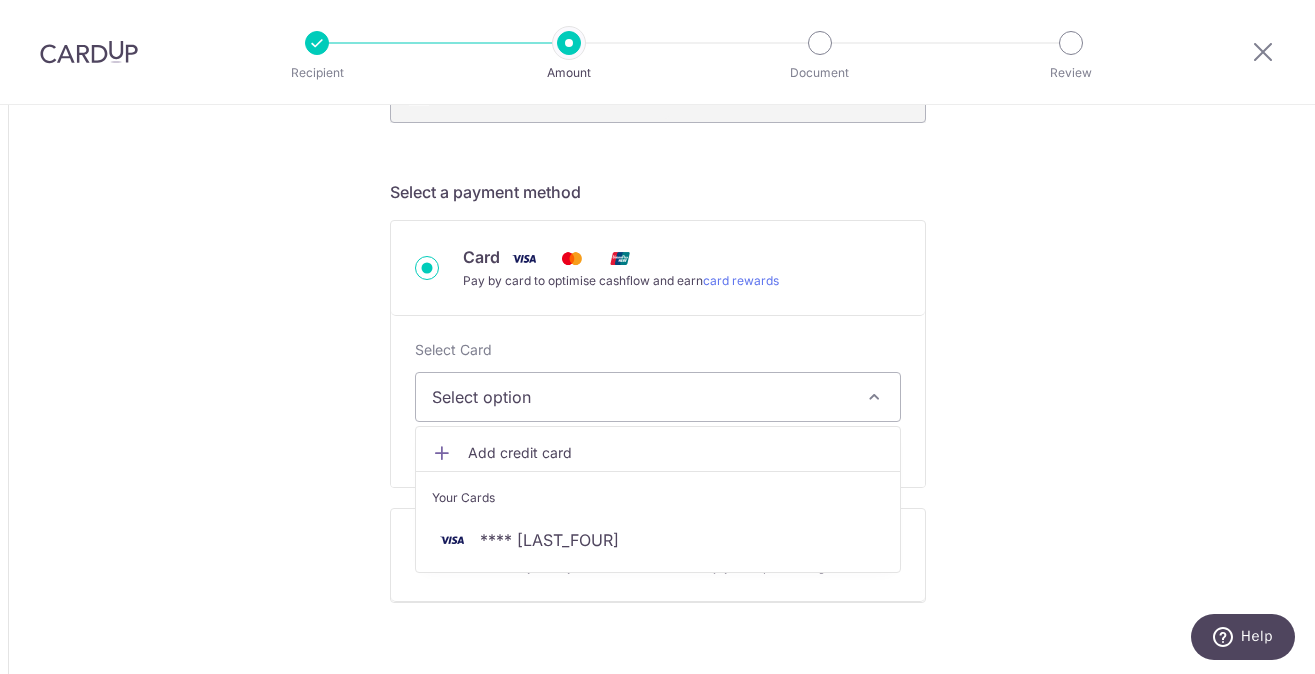 click on "Card
Pay by card to optimise cashflow and earn  card rewards" at bounding box center (658, 268) 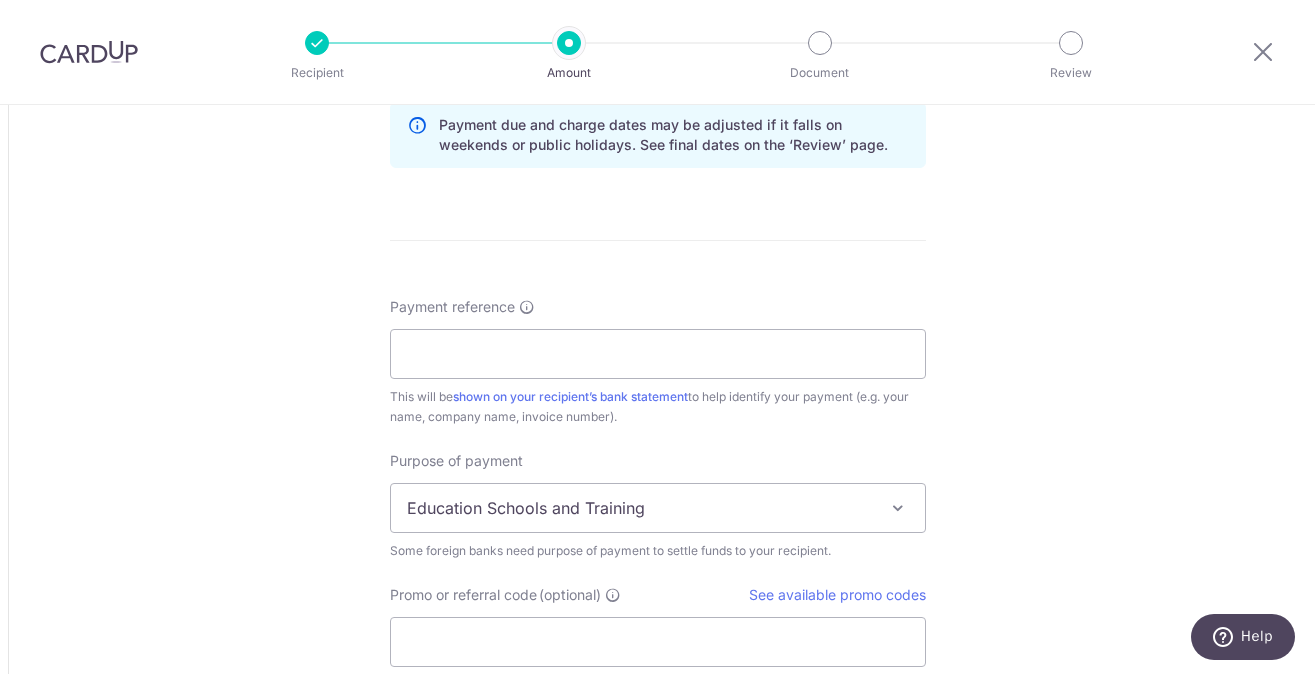 scroll, scrollTop: 1383, scrollLeft: 0, axis: vertical 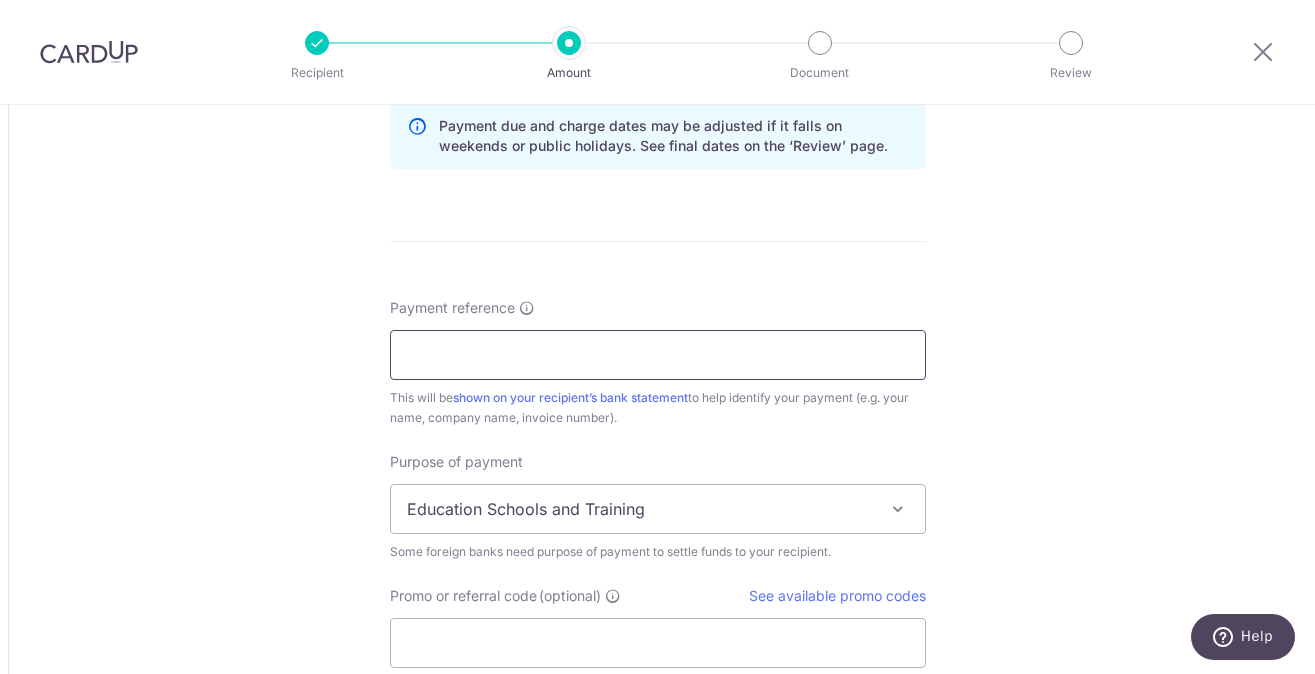 click on "Payment reference" at bounding box center [658, 355] 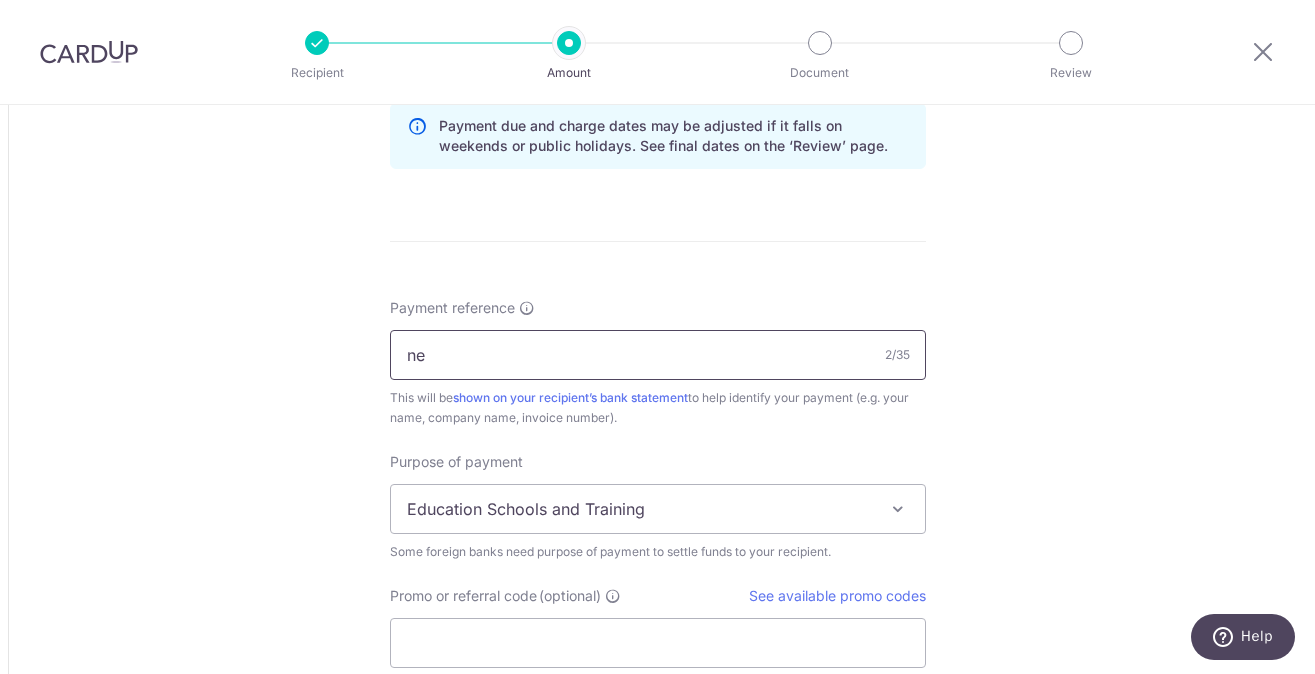 type on "n" 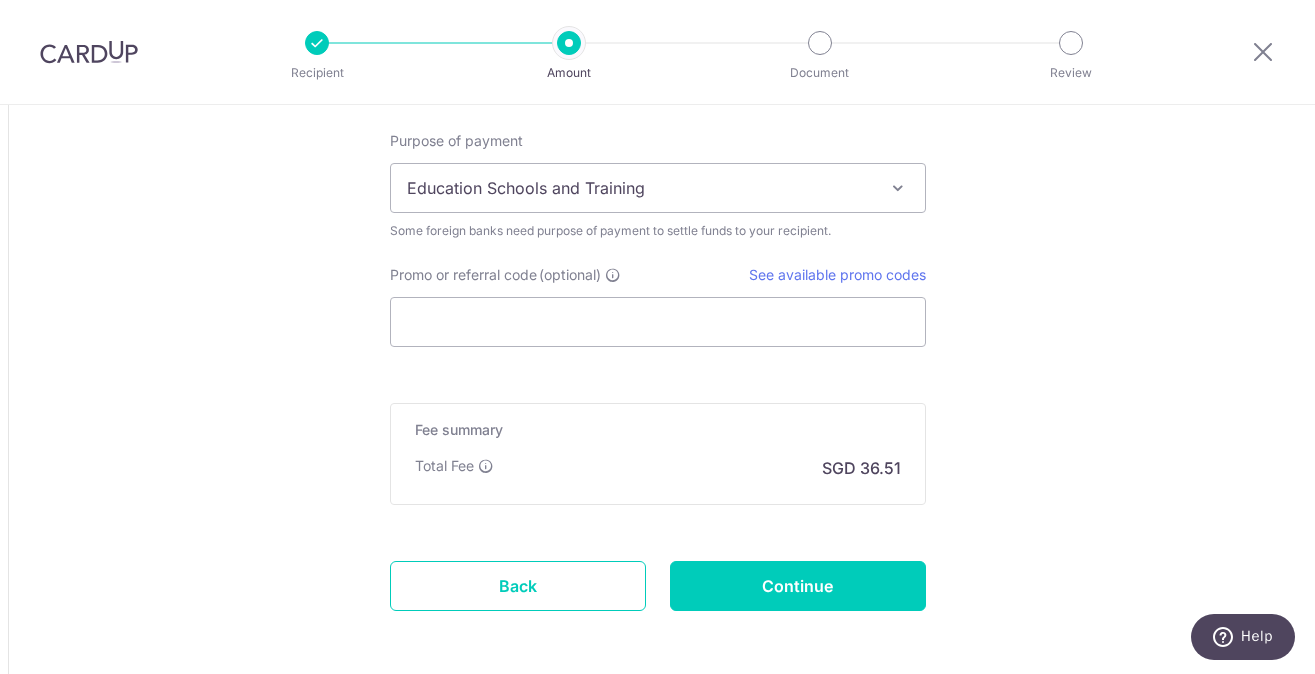 scroll, scrollTop: 1738, scrollLeft: 0, axis: vertical 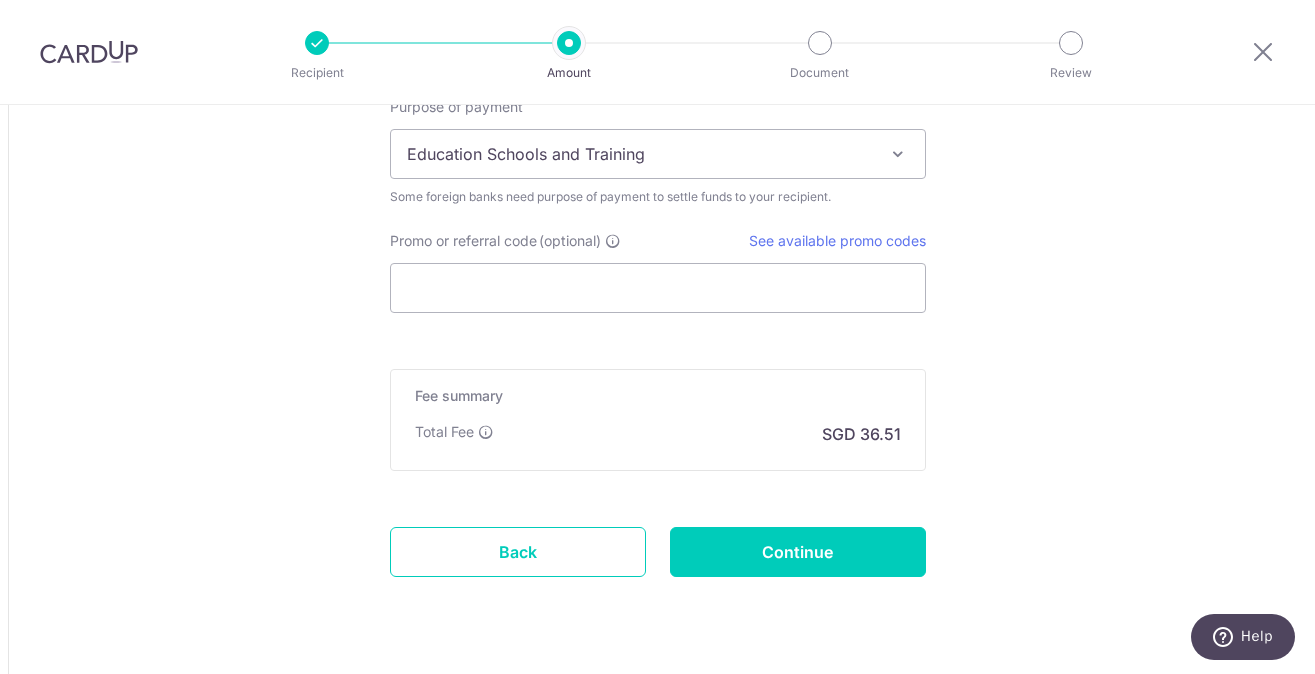 type on "6408, 6366" 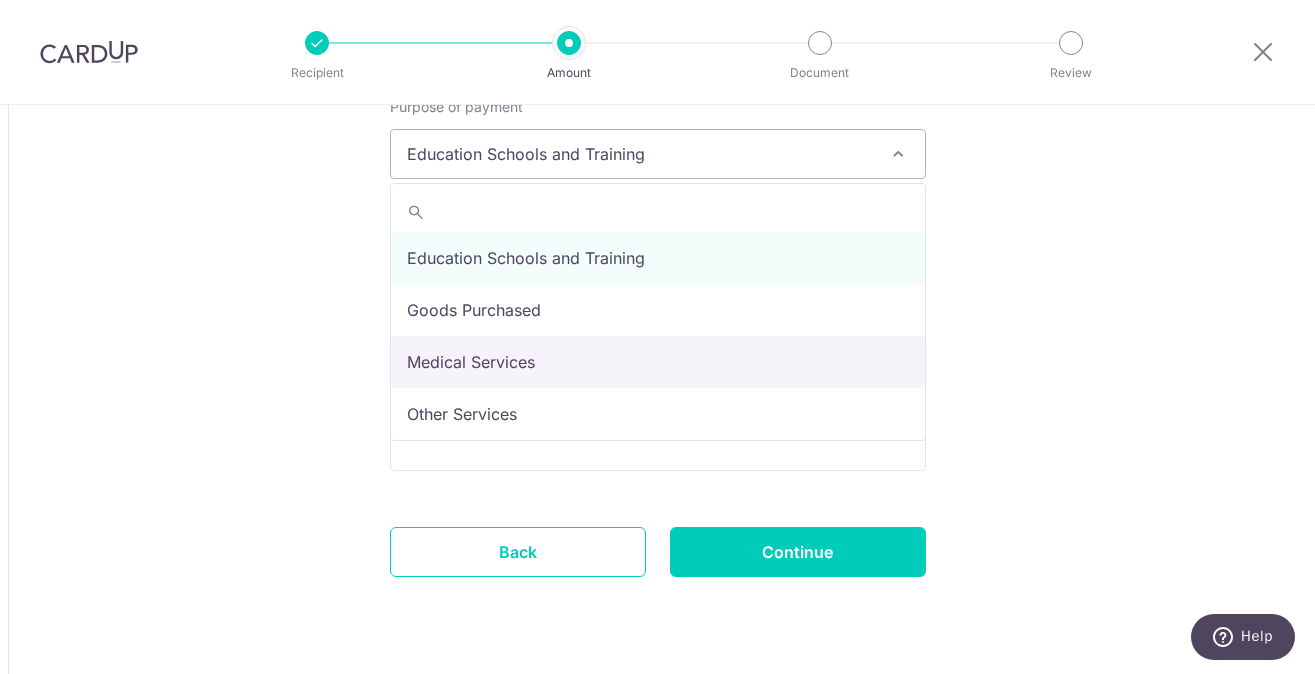 select on "Medical Services" 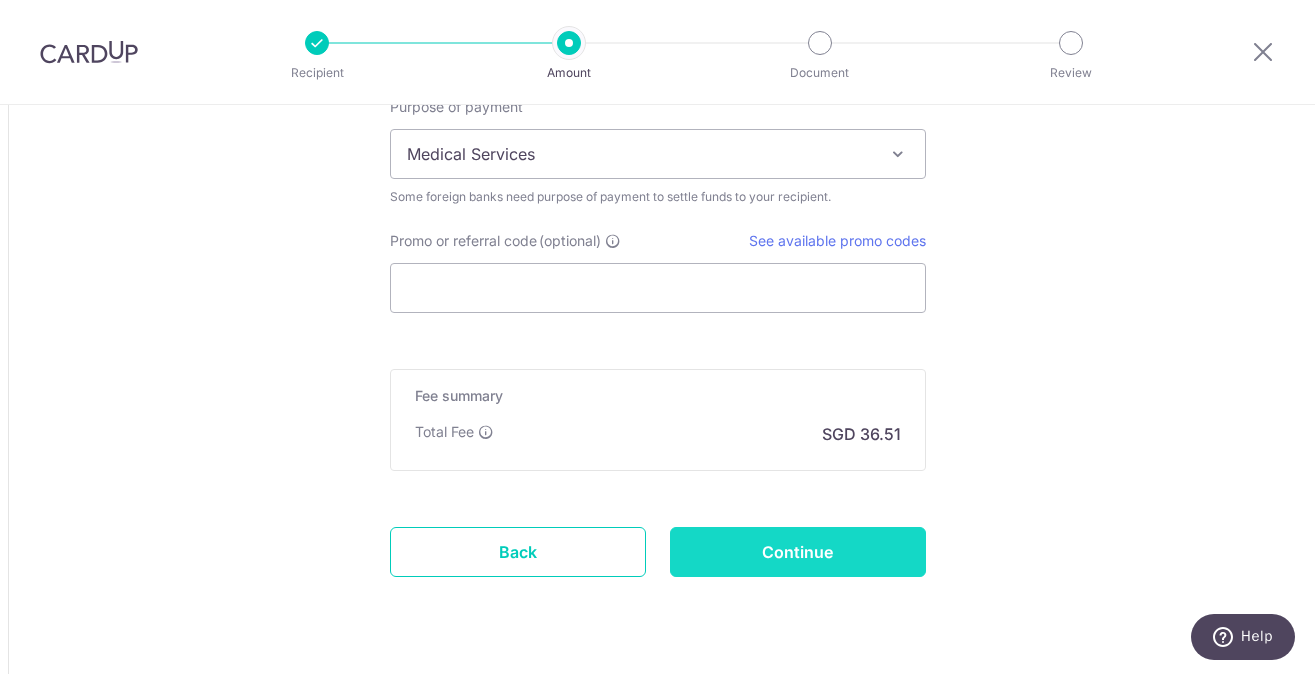 click on "Continue" at bounding box center [798, 552] 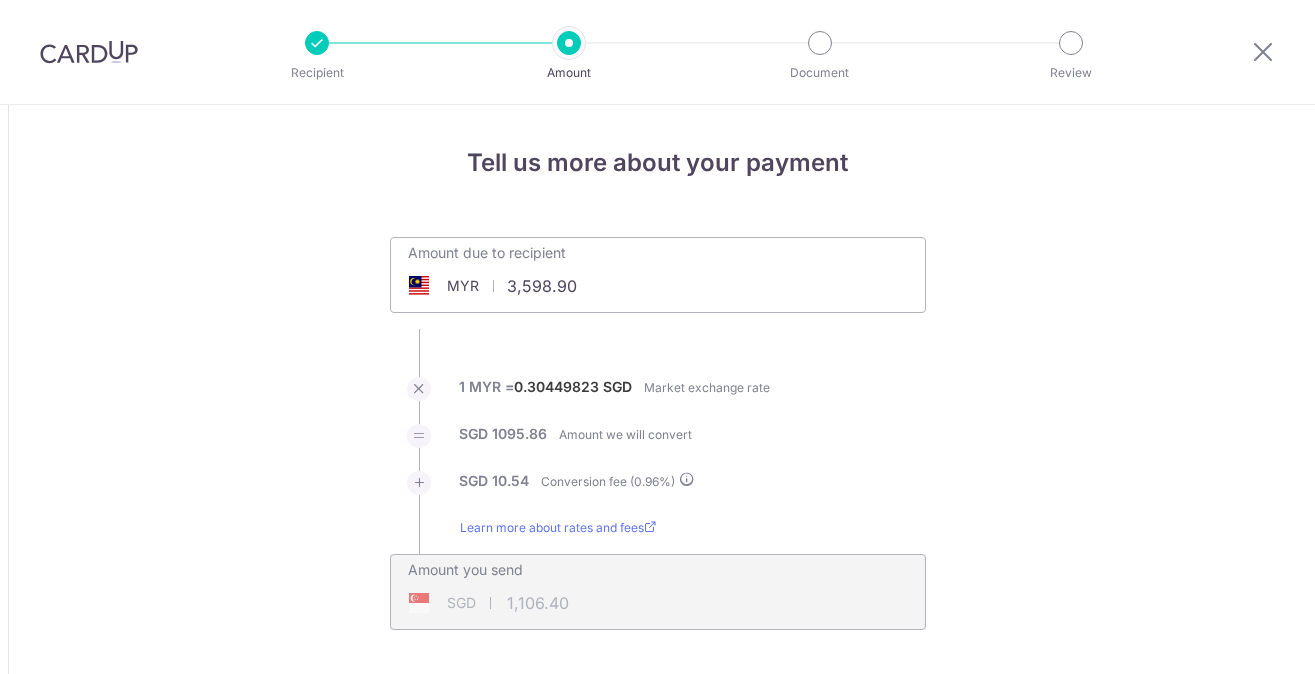 scroll, scrollTop: 0, scrollLeft: 0, axis: both 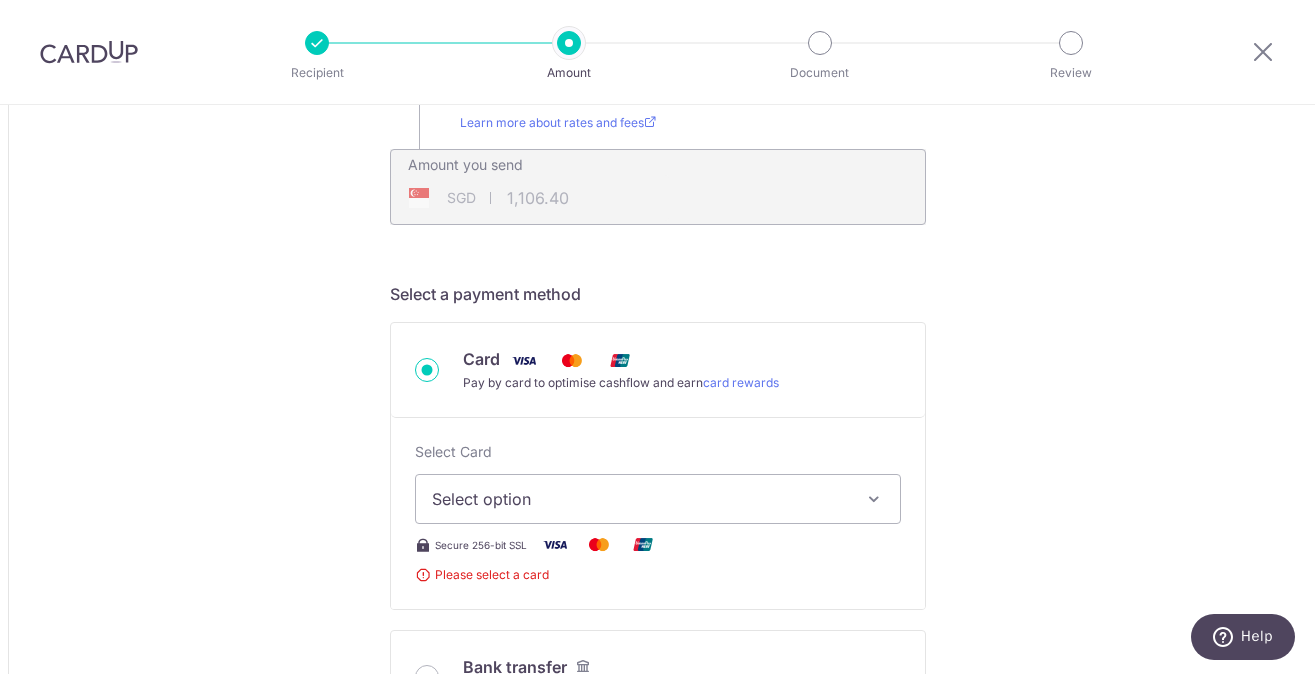 click on "Card
Pay by card to optimise cashflow and earn  card rewards" at bounding box center (682, 370) 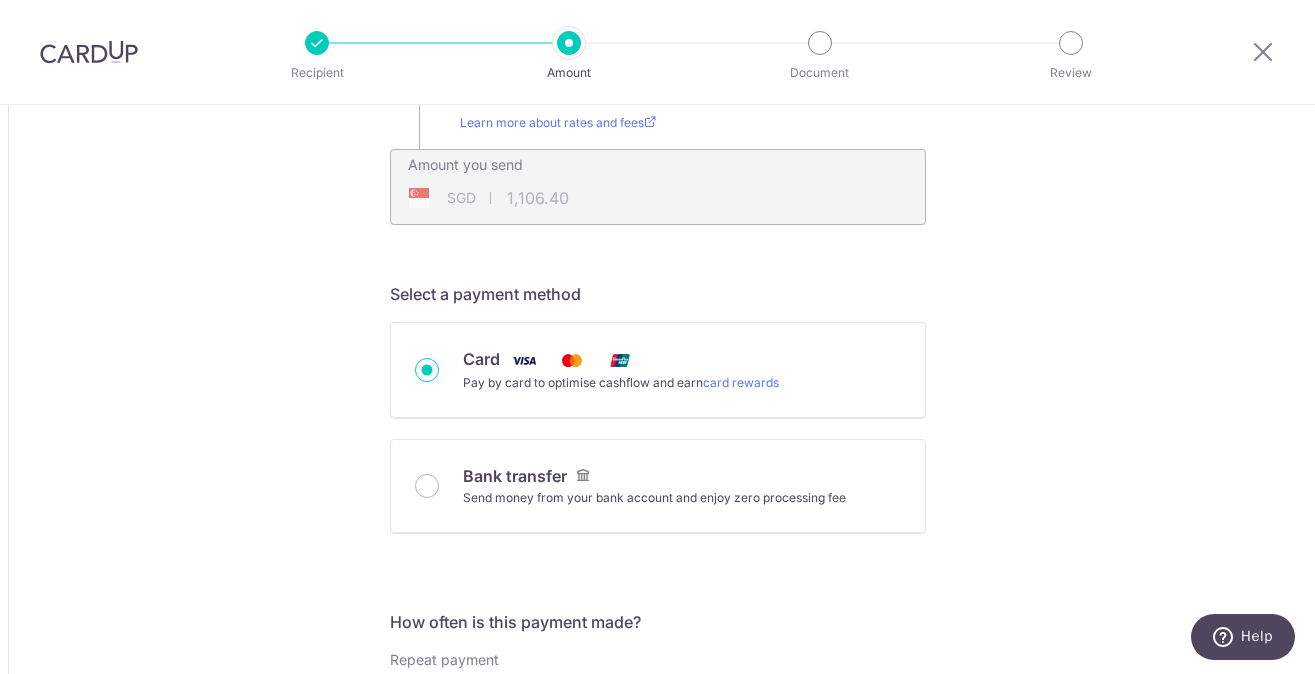 click on "Card
Pay by card to optimise cashflow and earn  card rewards" at bounding box center [682, 370] 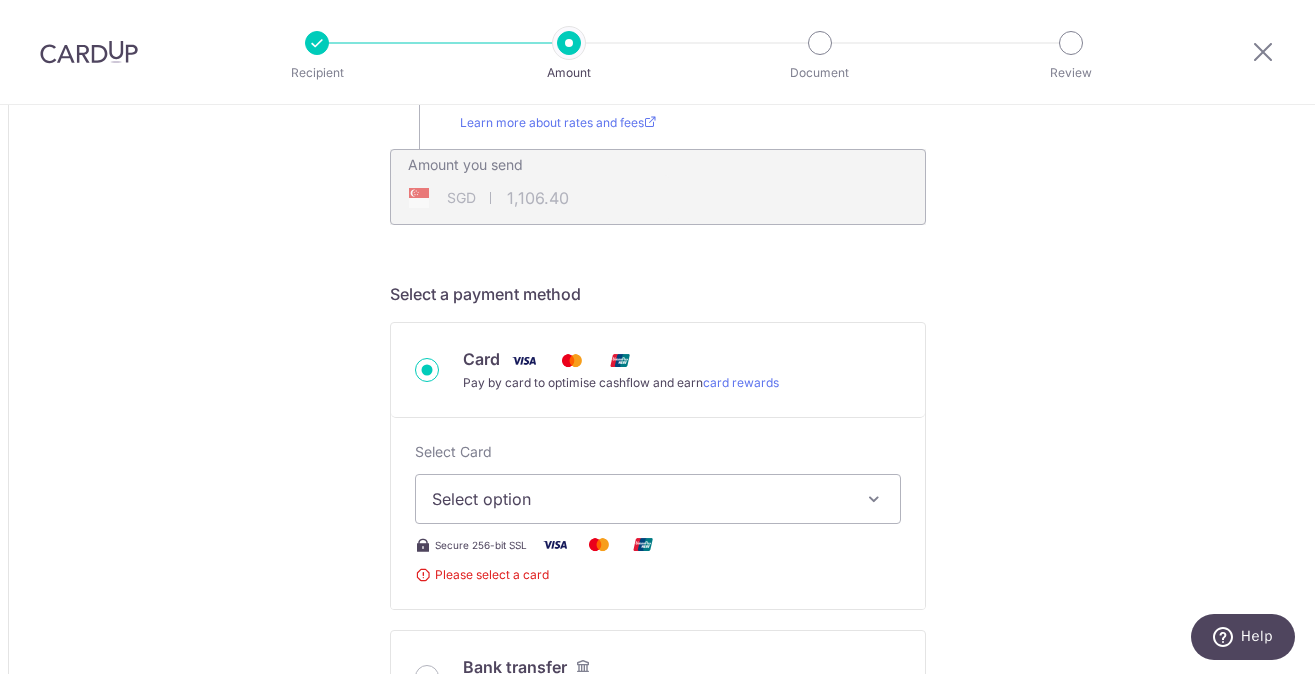 click on "Select option" at bounding box center [658, 499] 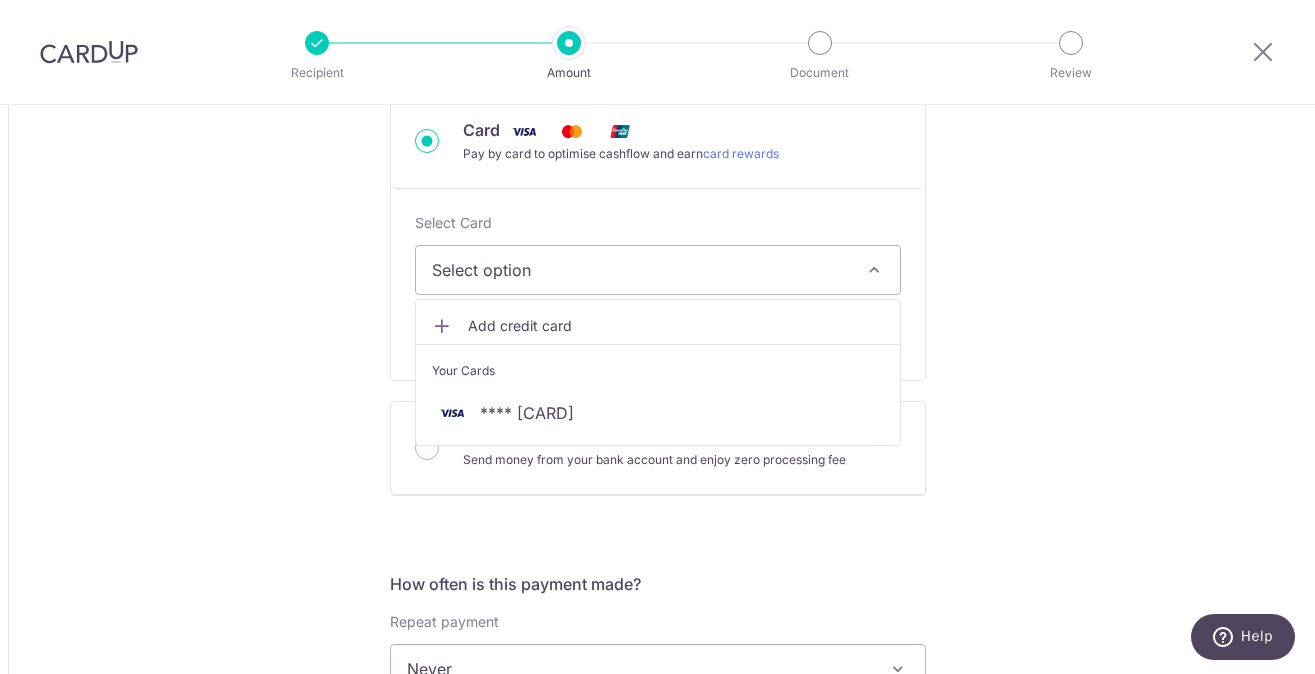 scroll, scrollTop: 638, scrollLeft: 0, axis: vertical 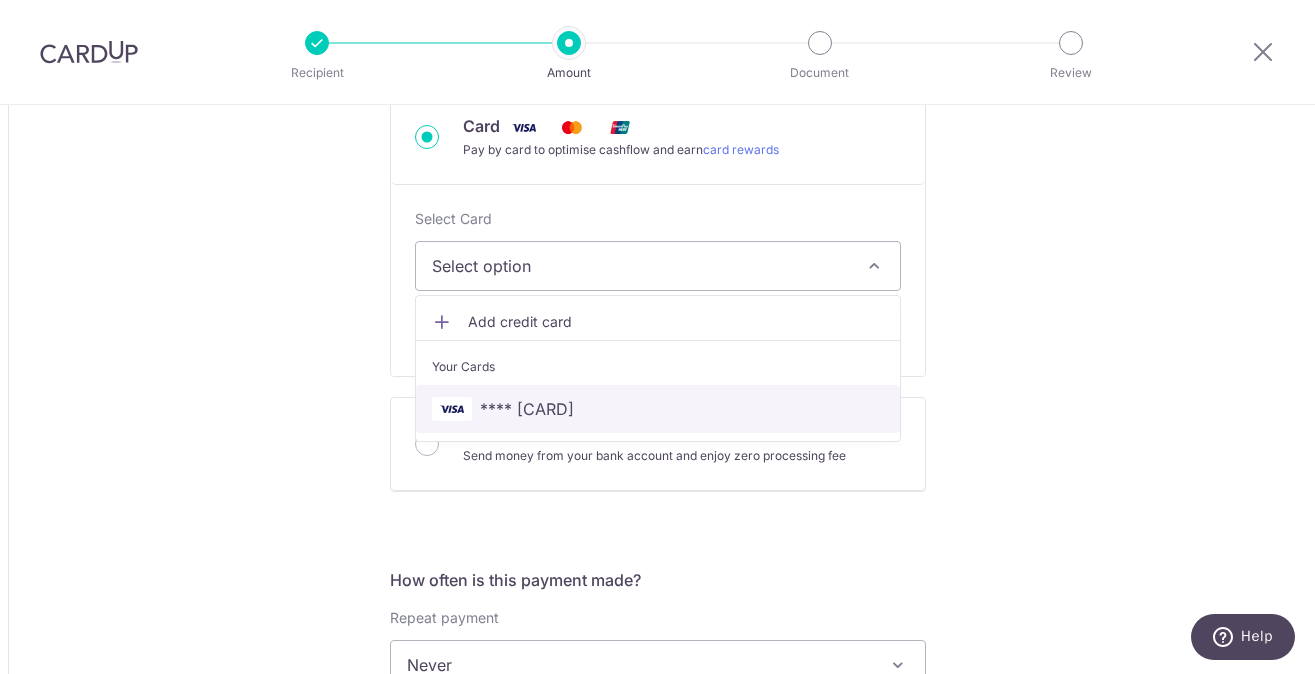 click on "**** 7262" at bounding box center [658, 409] 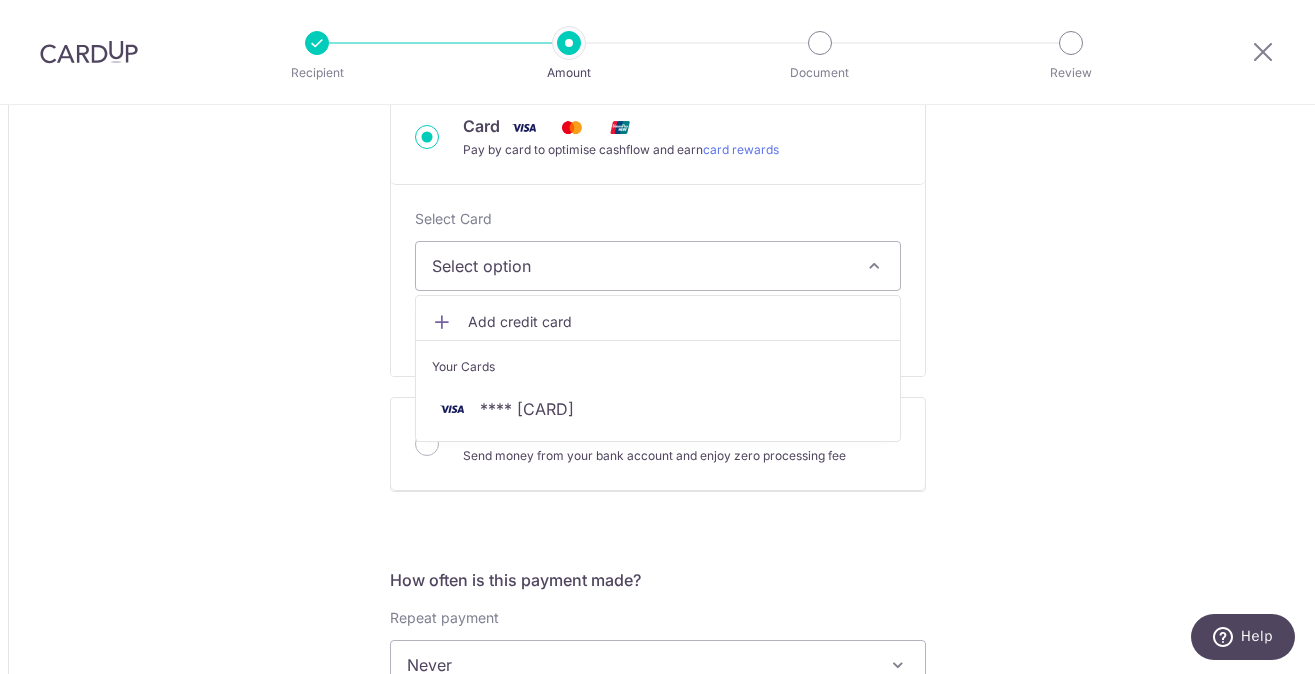 type on "3,598.90" 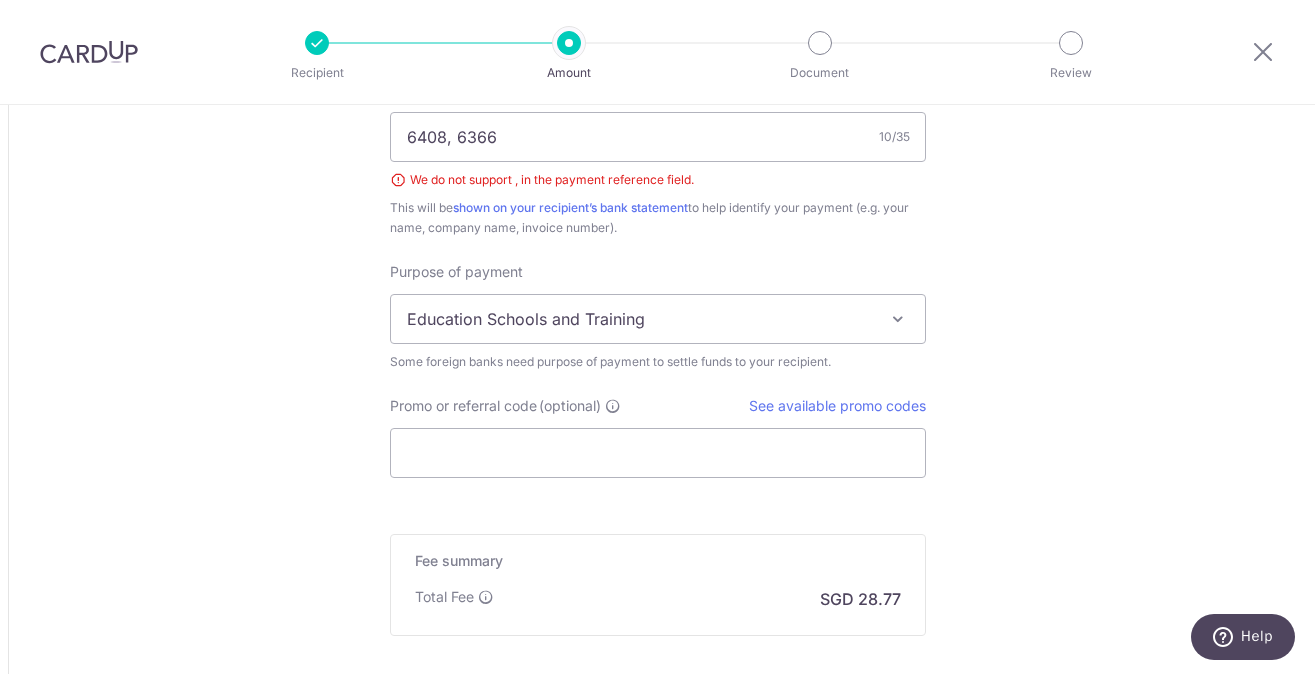 scroll, scrollTop: 1514, scrollLeft: 0, axis: vertical 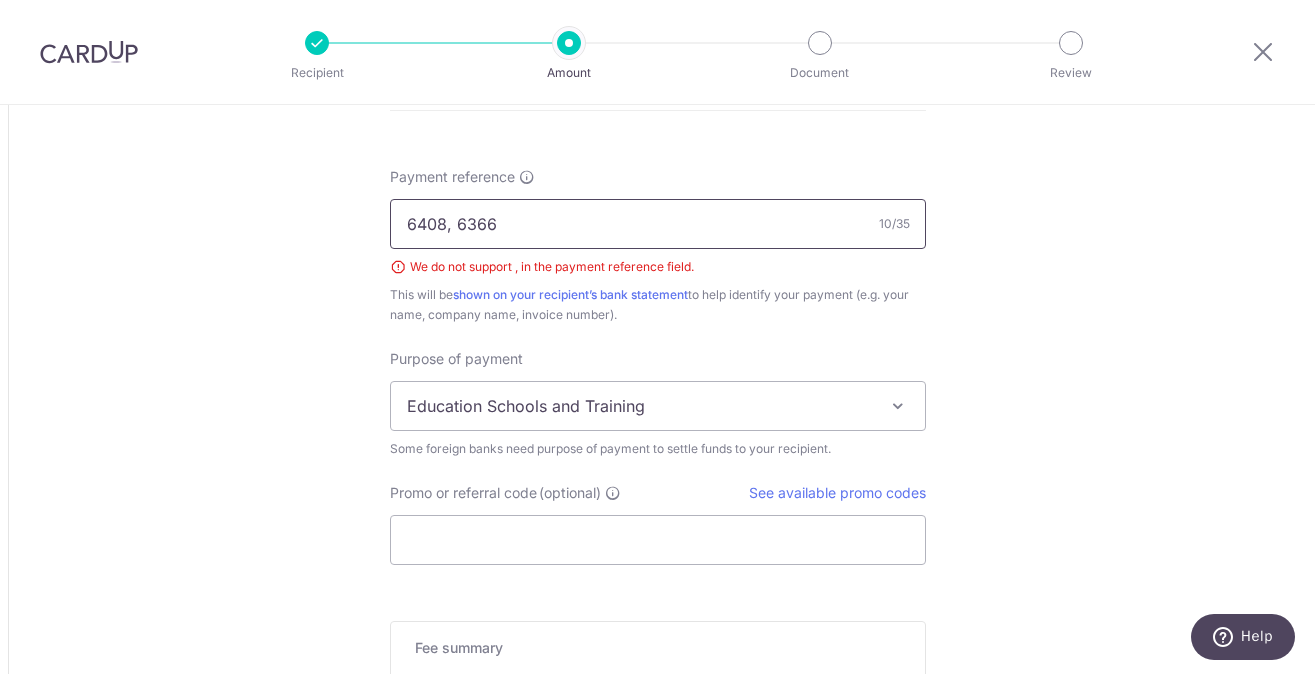 click on "6408, 6366" at bounding box center (658, 224) 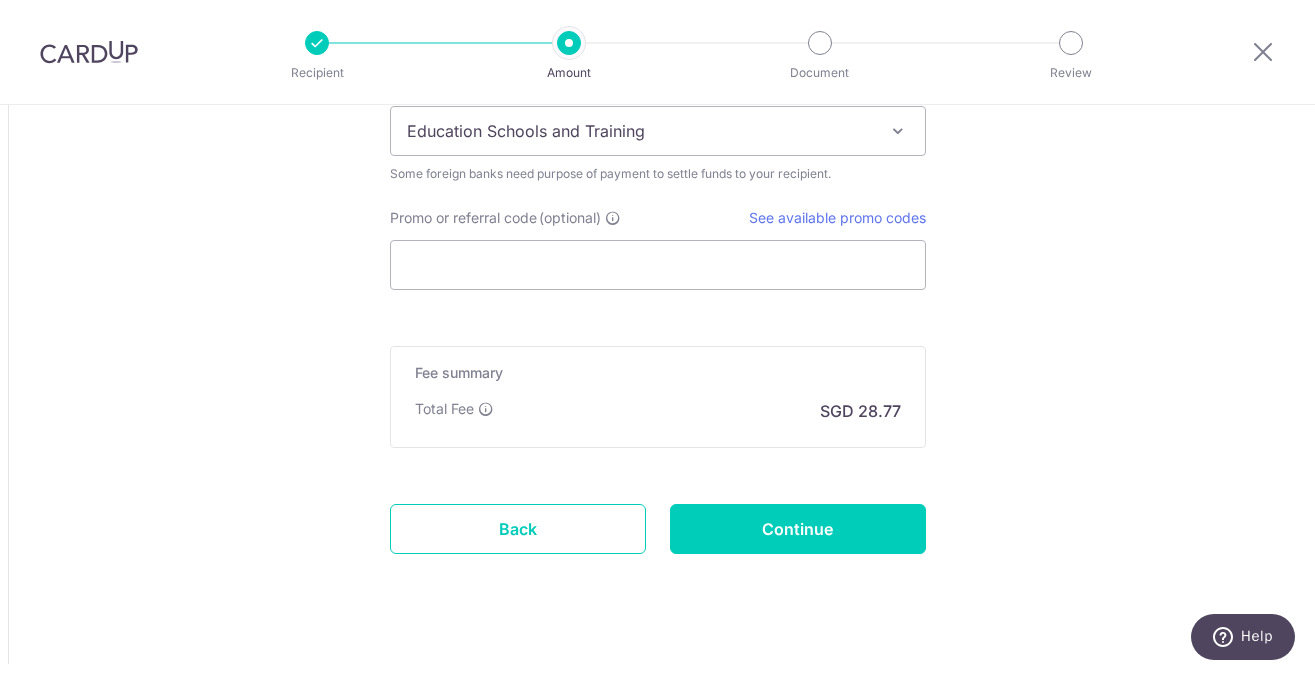 scroll, scrollTop: 1813, scrollLeft: 0, axis: vertical 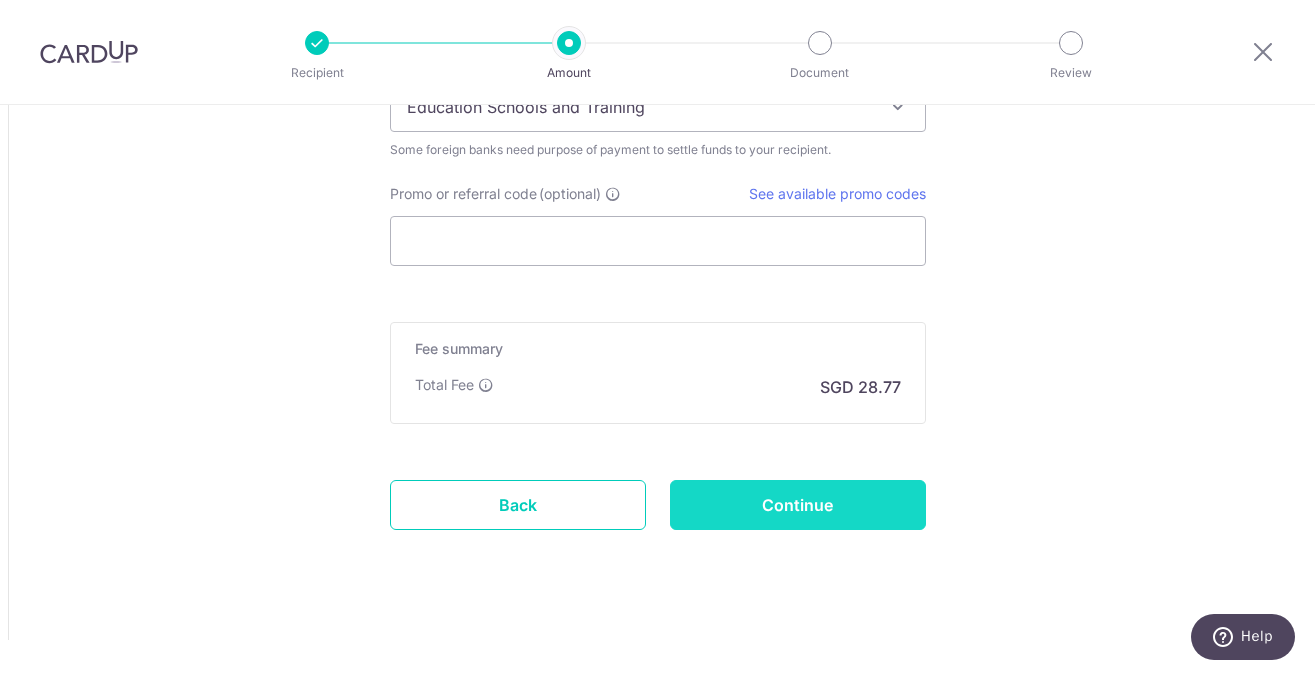 type on "6408 / 6366" 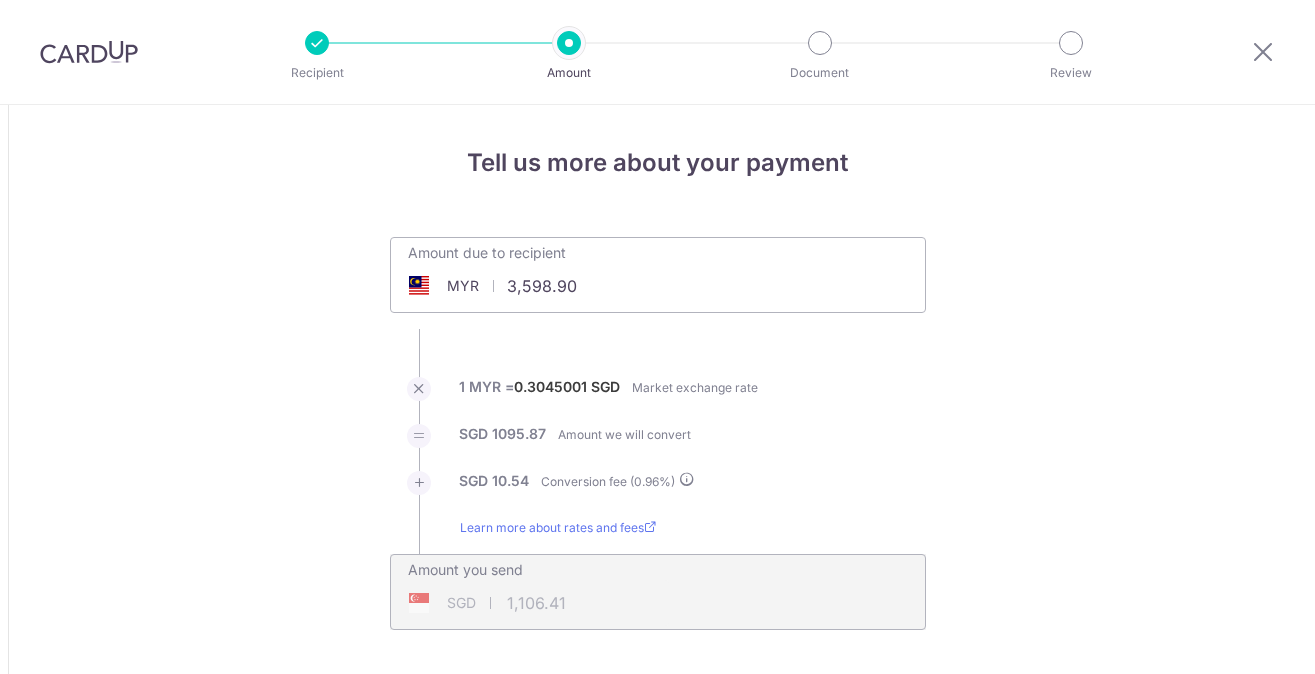 scroll, scrollTop: 0, scrollLeft: 0, axis: both 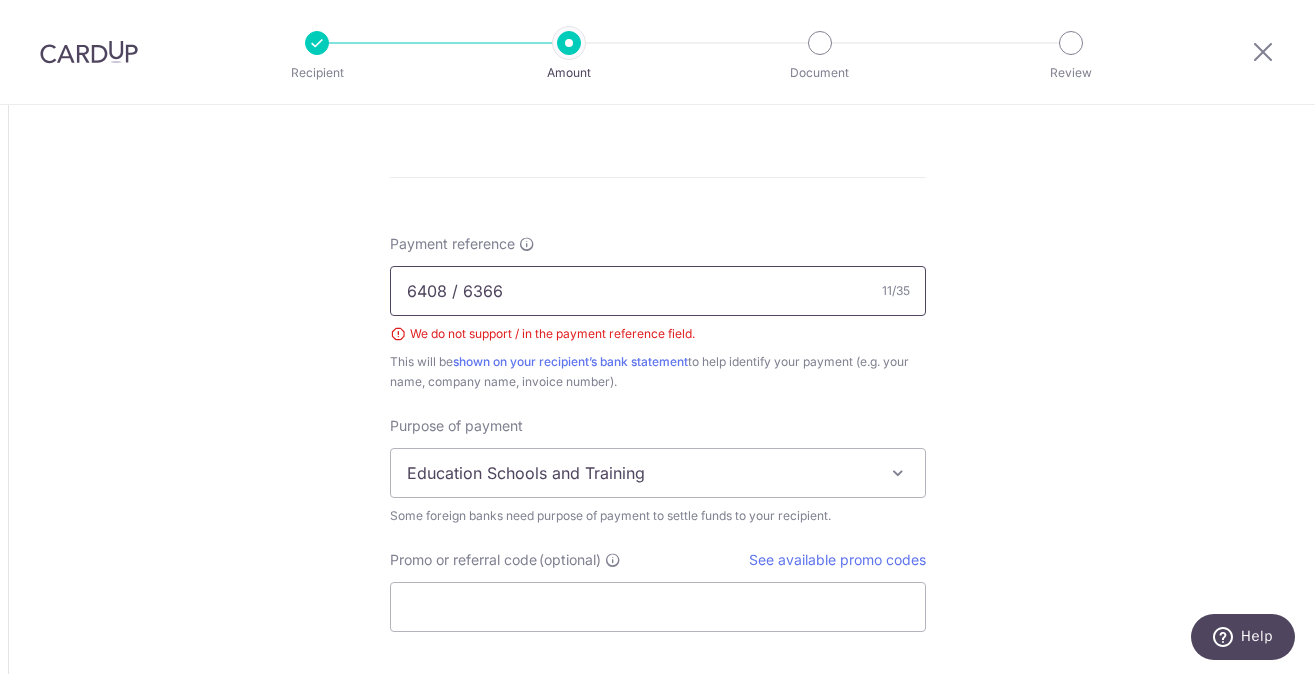 click on "6408 / 6366" at bounding box center [658, 291] 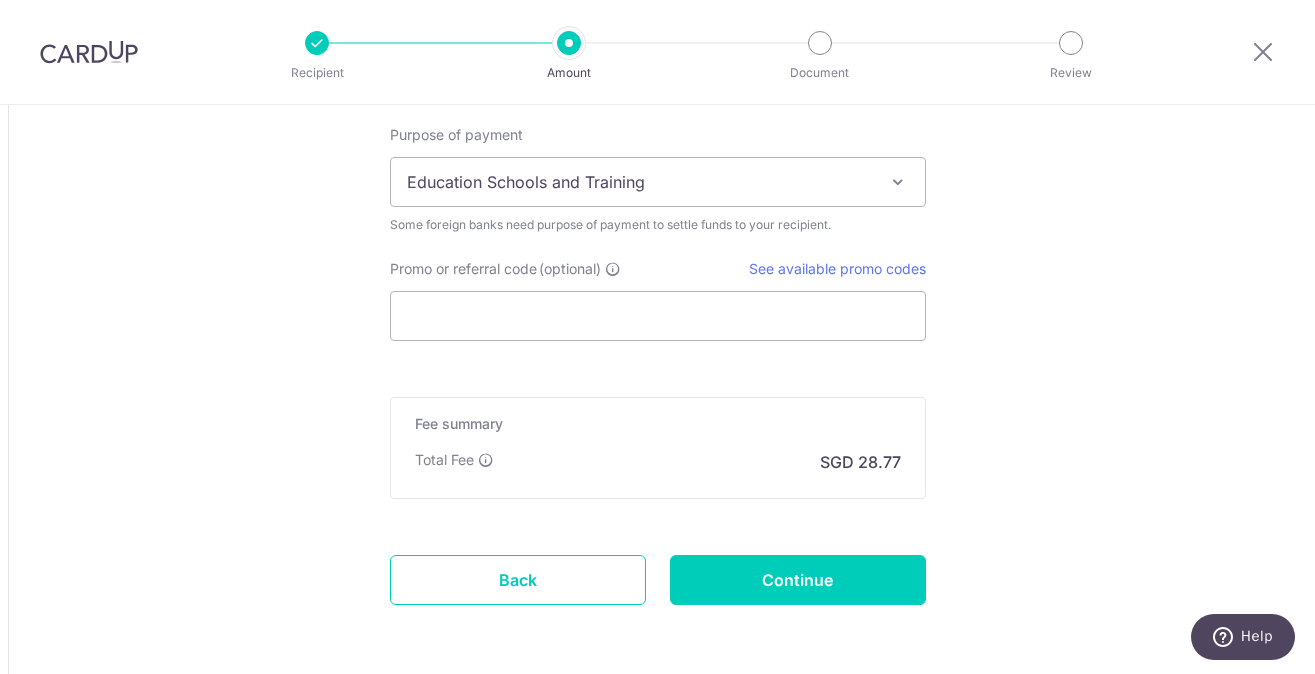 scroll, scrollTop: 1818, scrollLeft: 0, axis: vertical 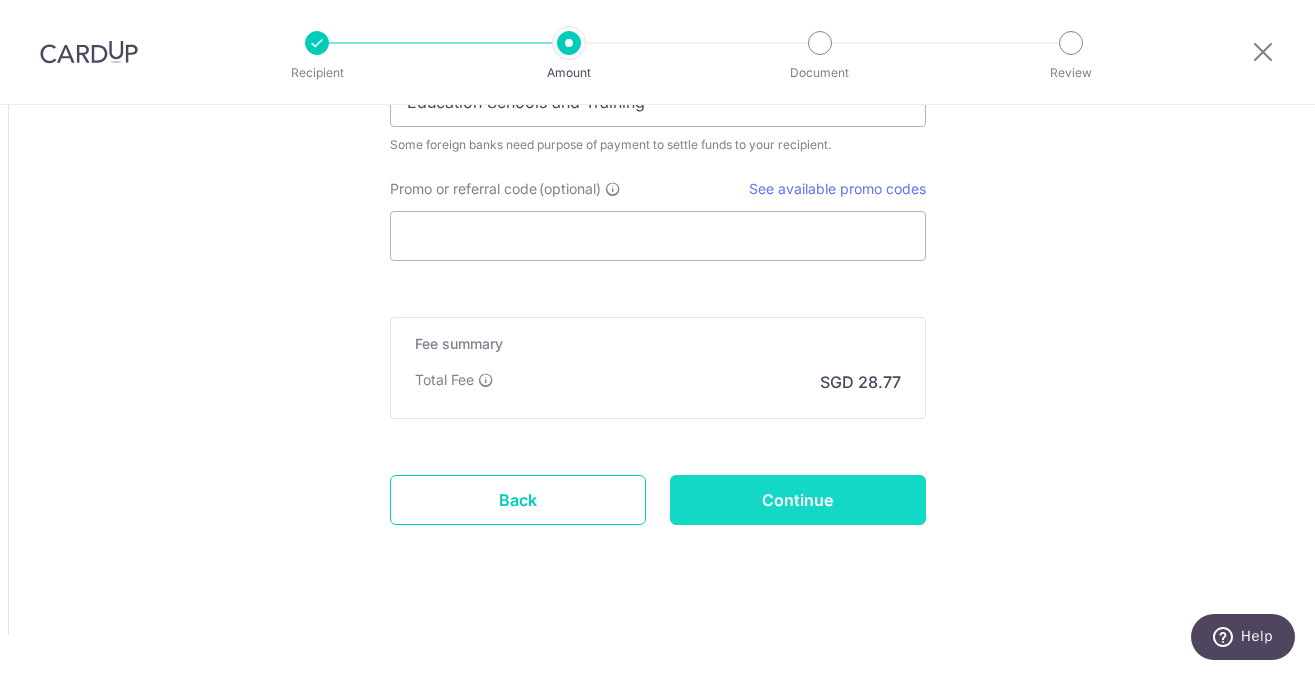 type on "6408  6366" 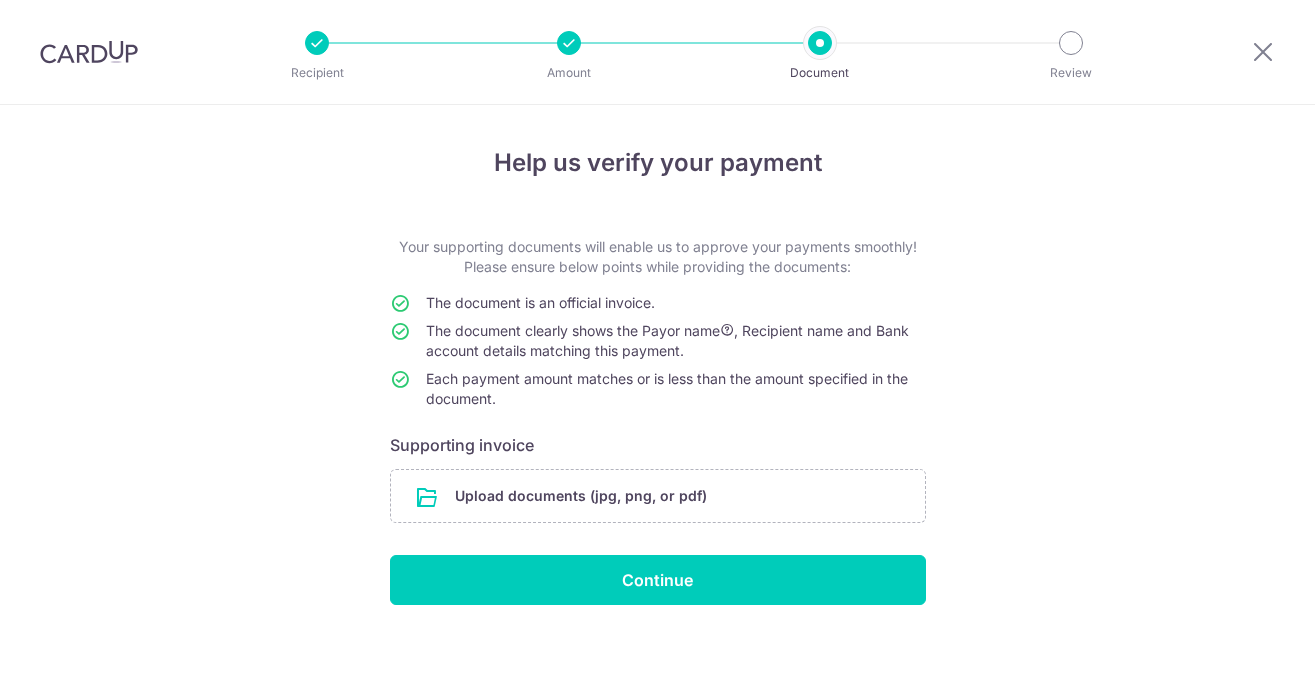 scroll, scrollTop: 0, scrollLeft: 0, axis: both 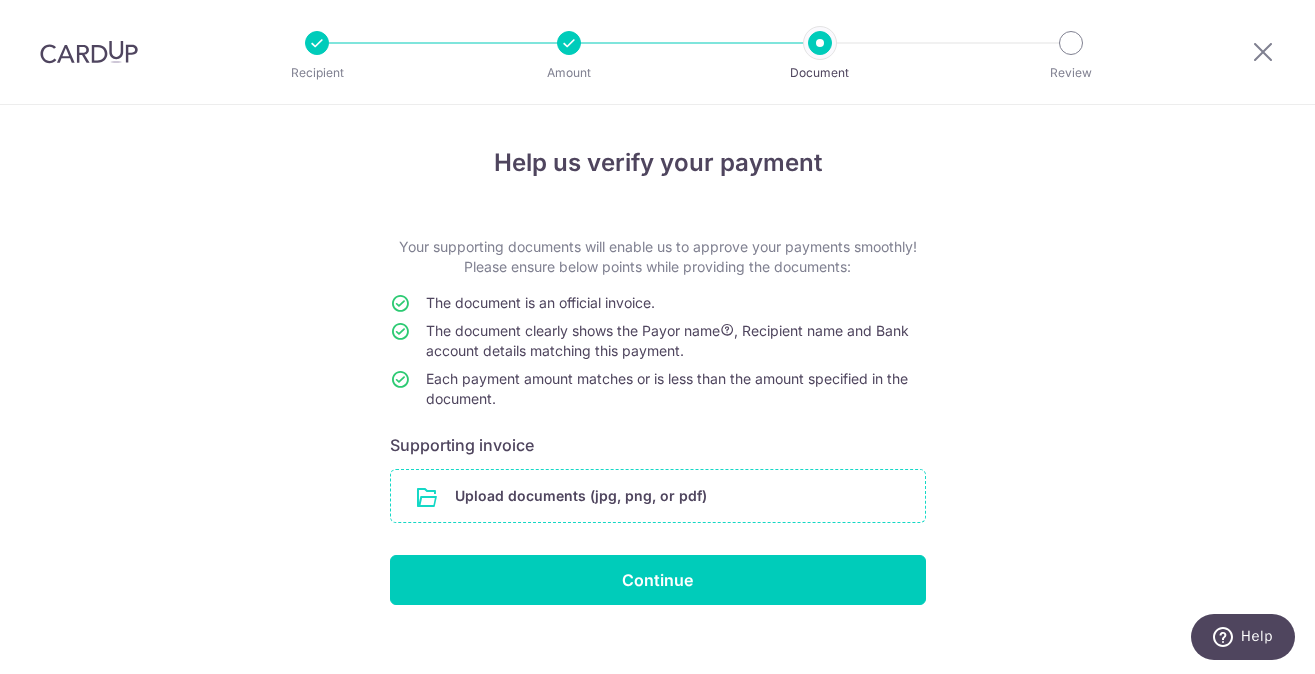 click at bounding box center (658, 496) 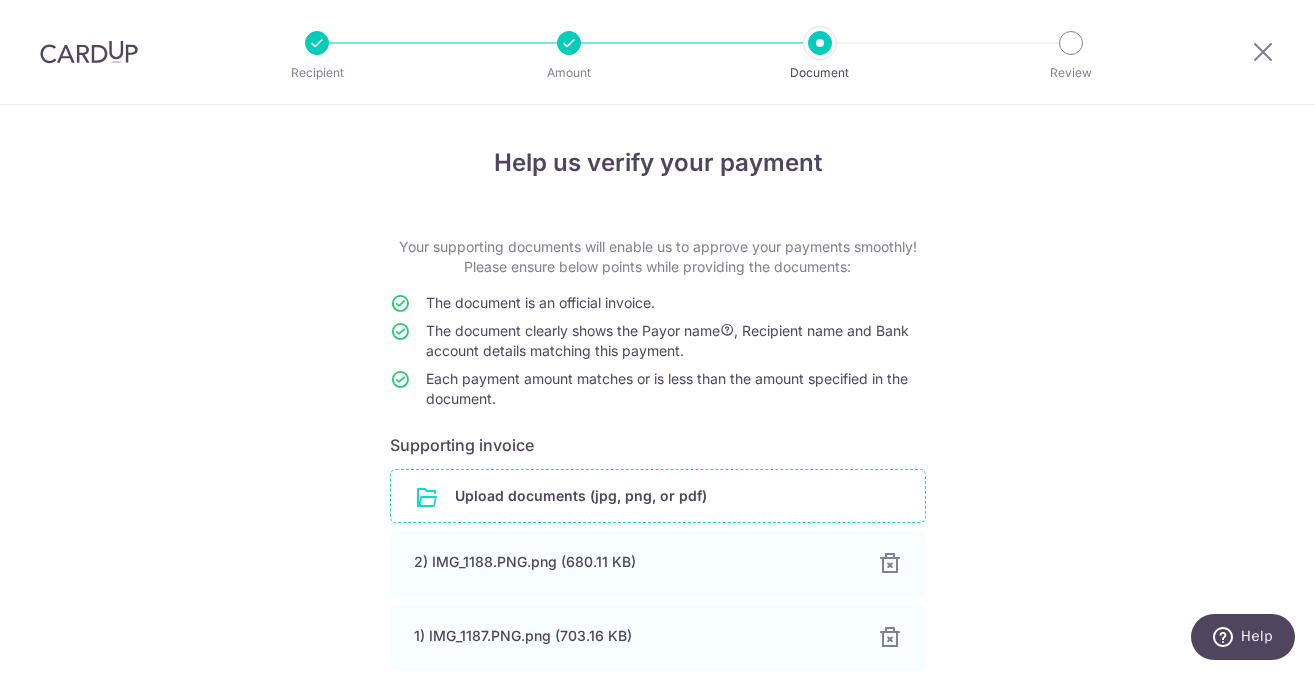 scroll, scrollTop: 181, scrollLeft: 0, axis: vertical 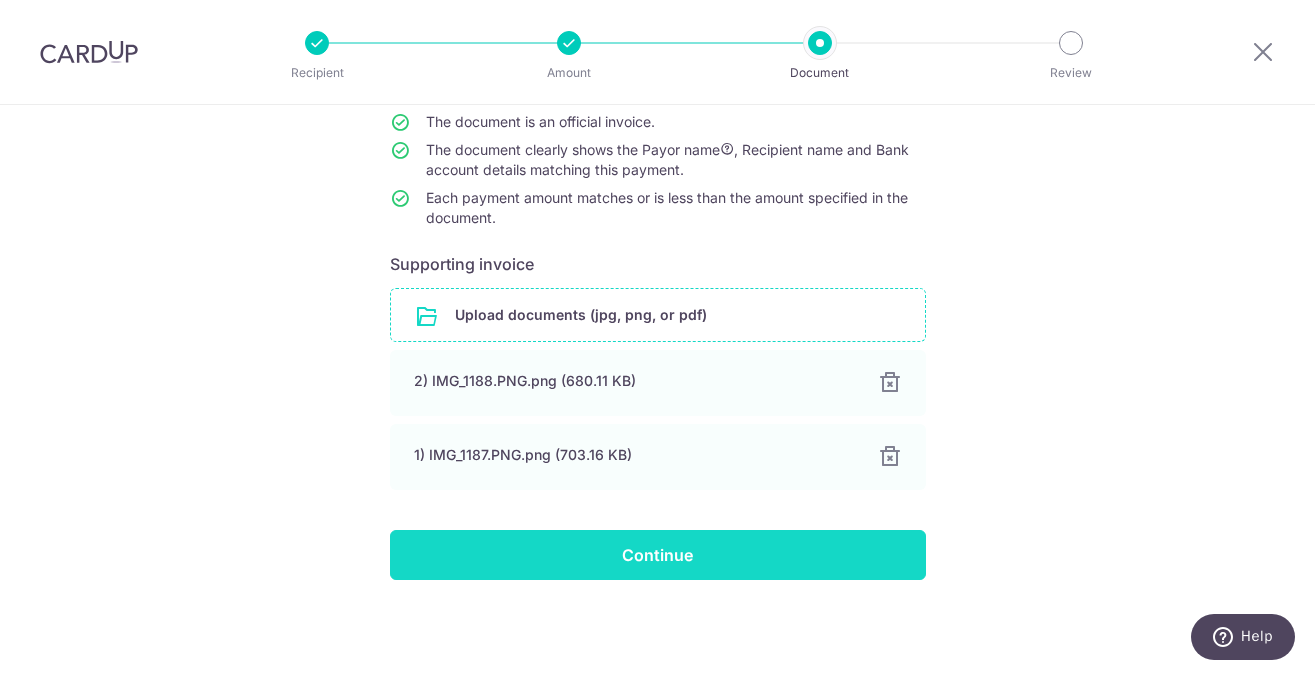 click on "Continue" at bounding box center [658, 555] 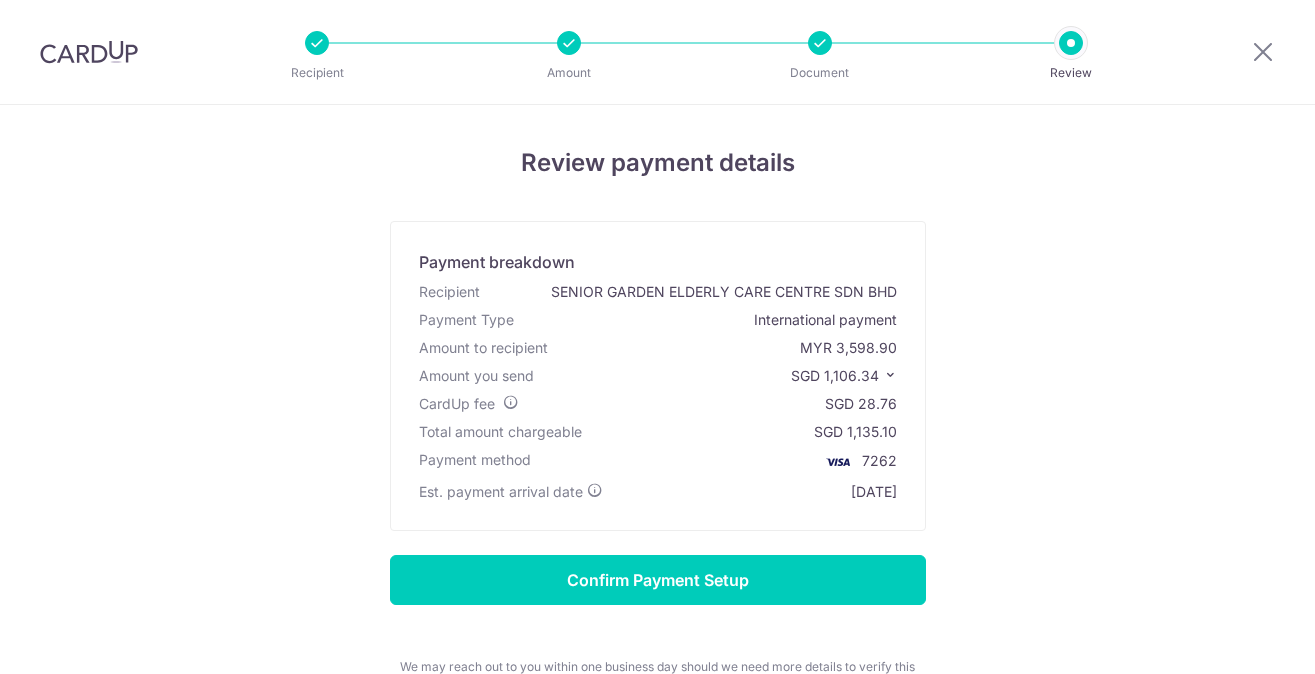 scroll, scrollTop: 0, scrollLeft: 0, axis: both 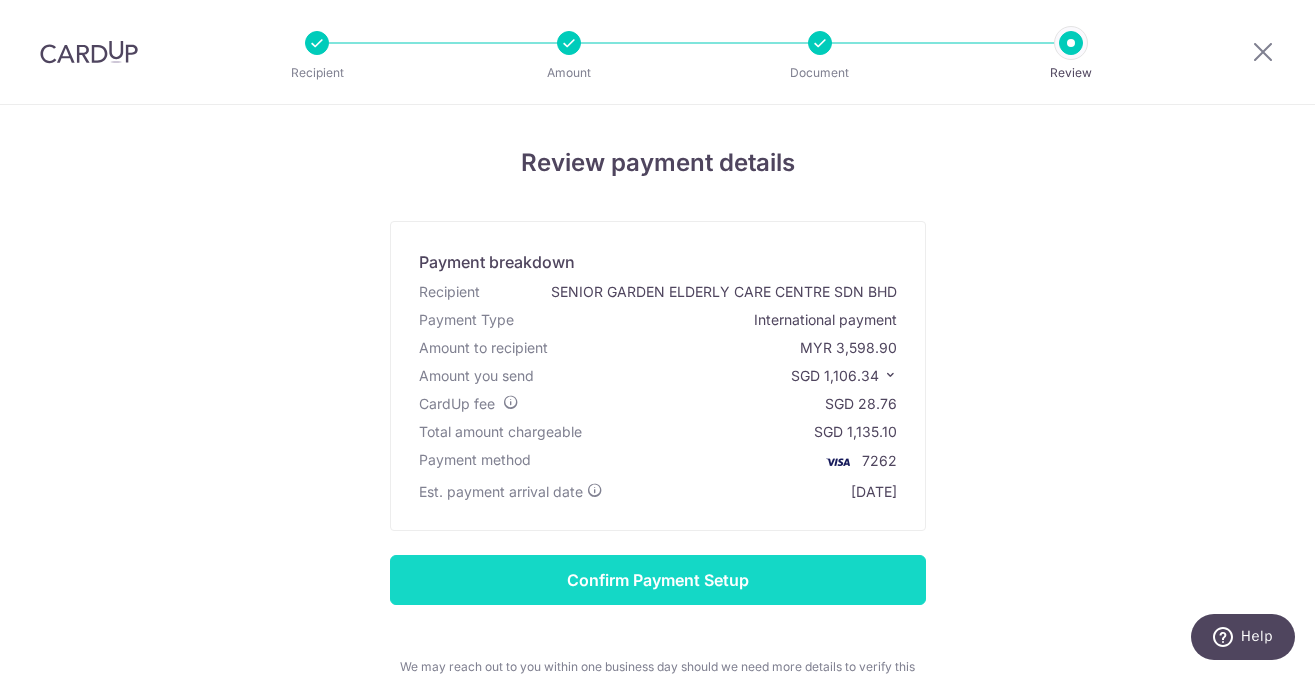 click on "Confirm Payment Setup" at bounding box center (658, 580) 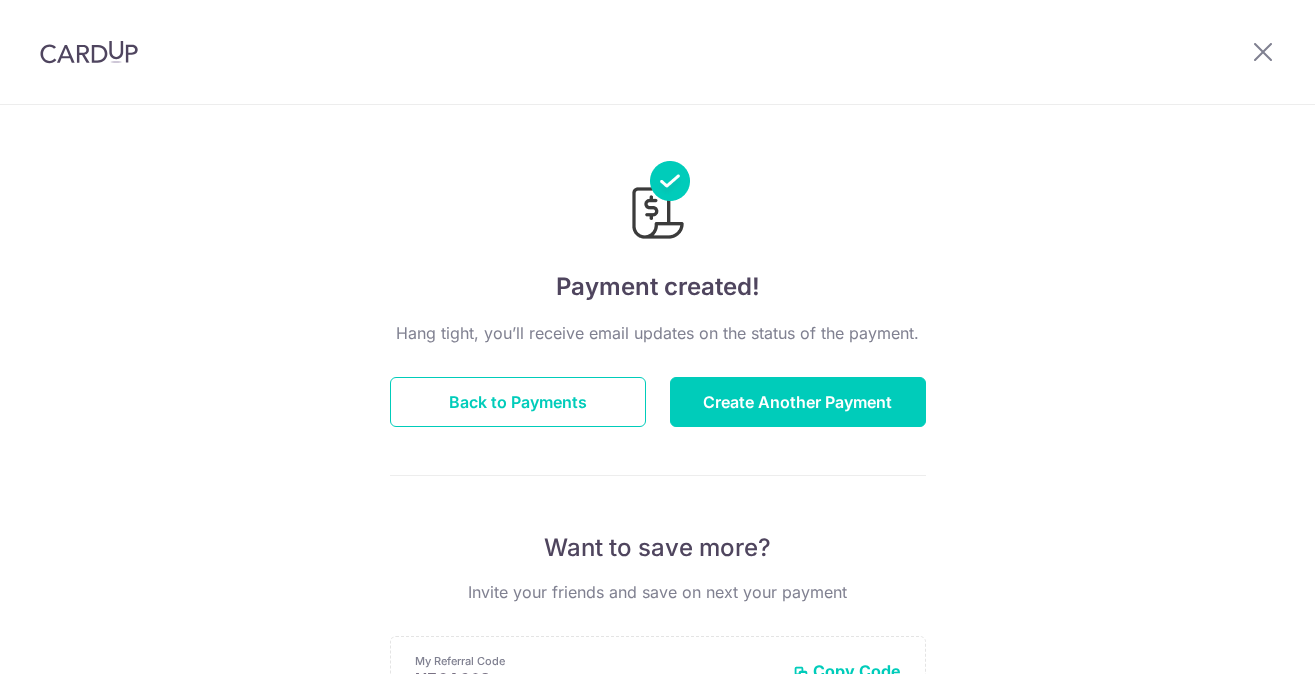 scroll, scrollTop: 0, scrollLeft: 0, axis: both 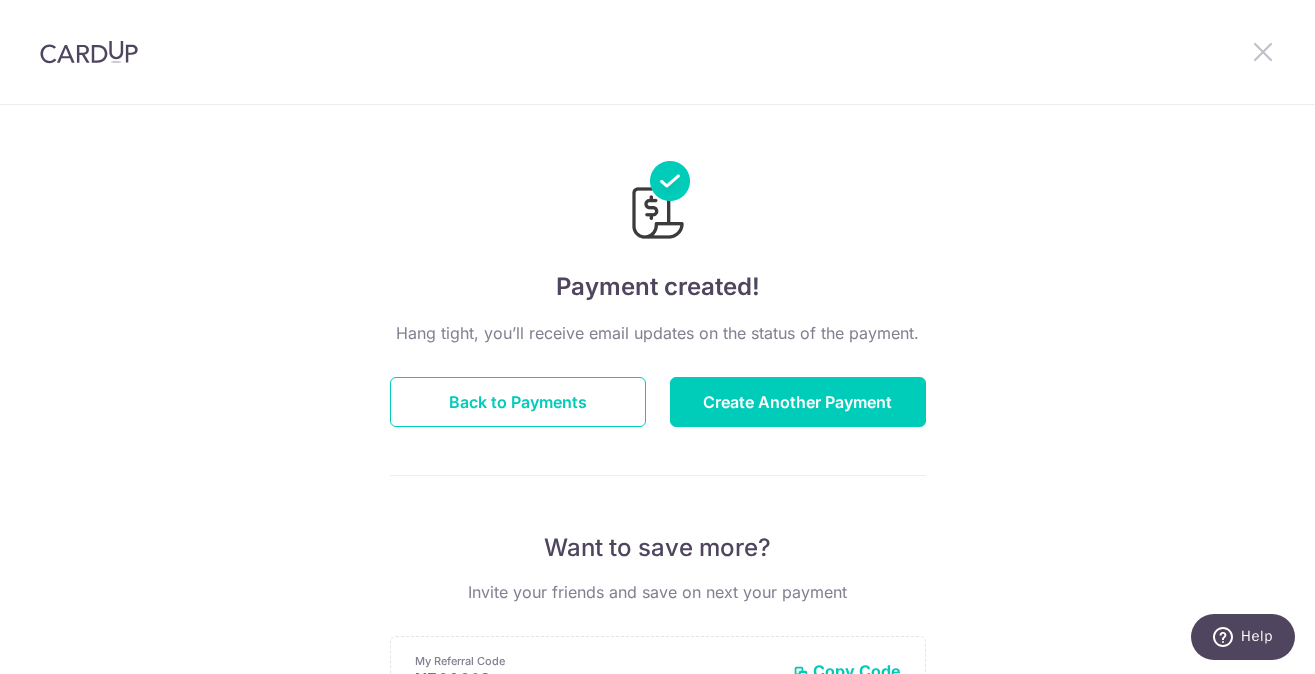 click at bounding box center [1263, 51] 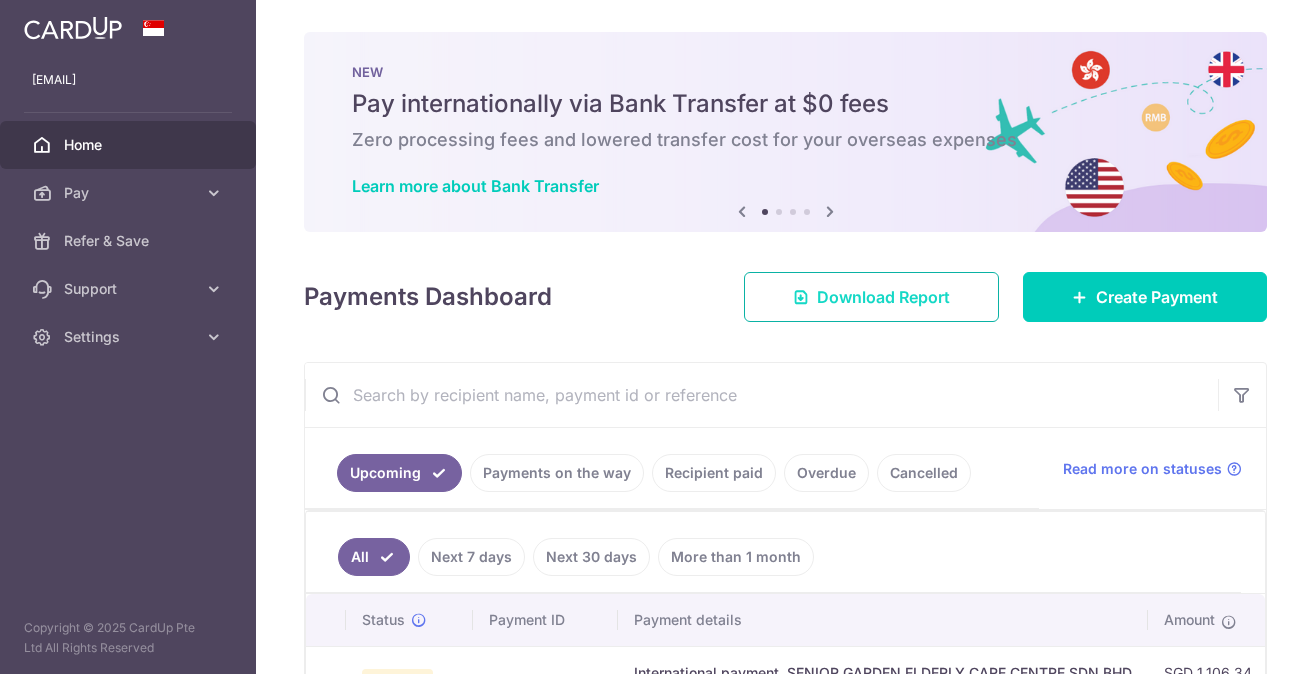scroll, scrollTop: 0, scrollLeft: 0, axis: both 